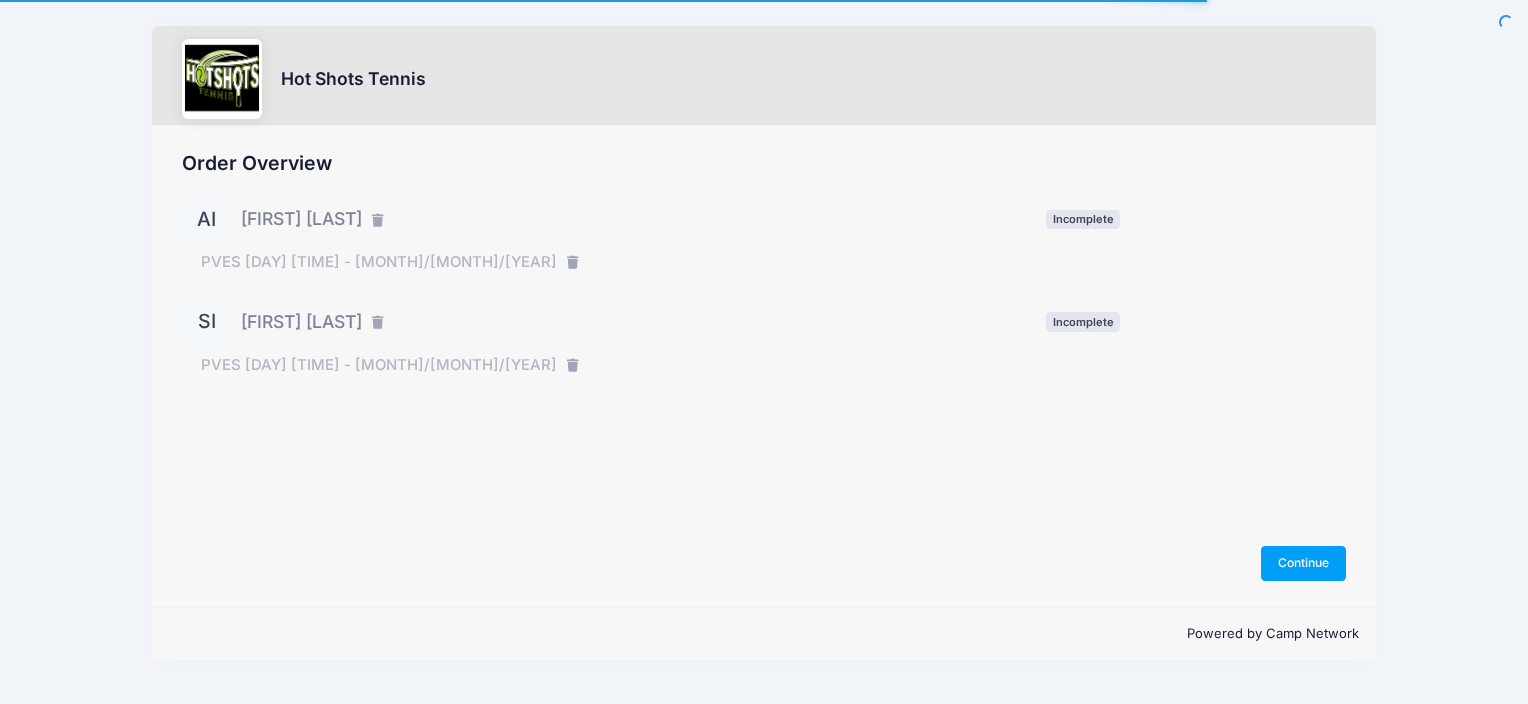 scroll, scrollTop: 0, scrollLeft: 0, axis: both 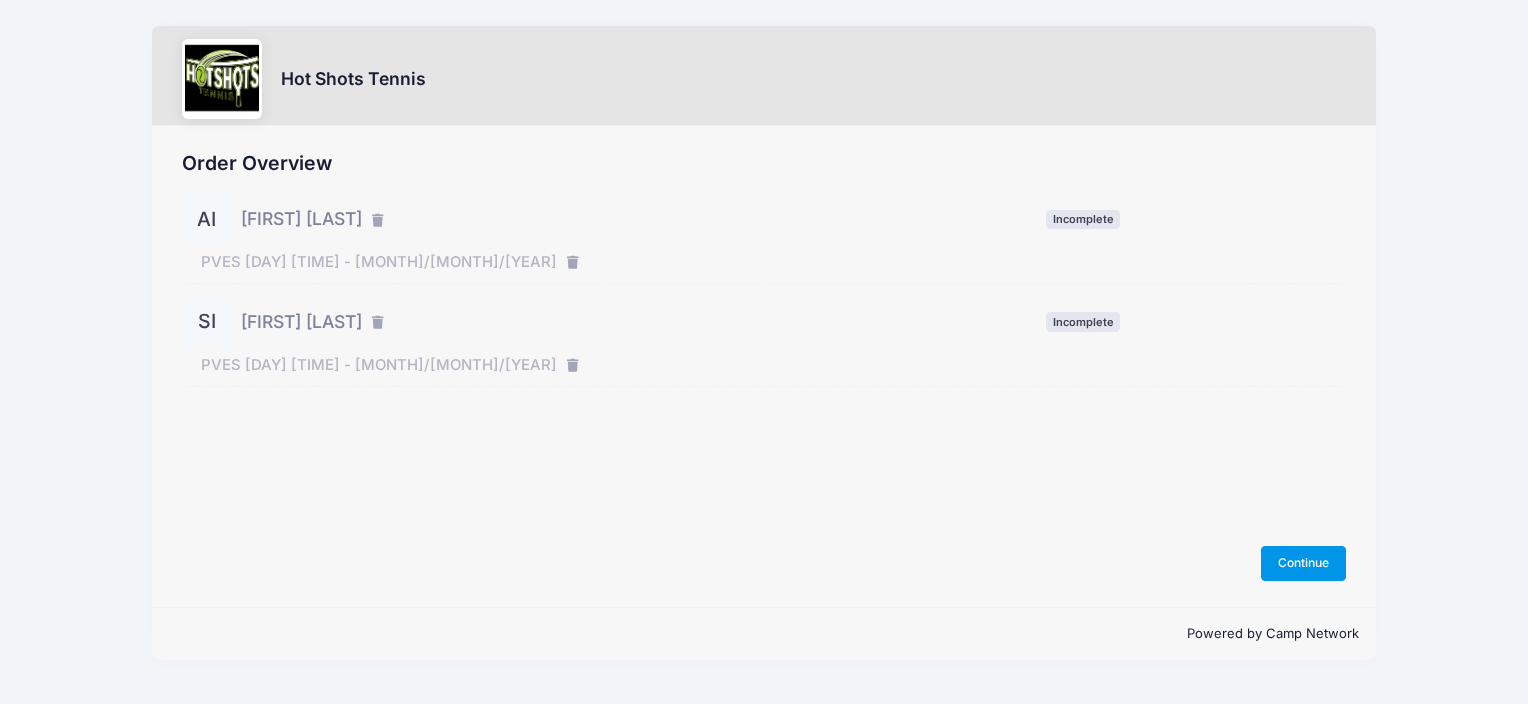 click on "Continue" at bounding box center [1304, 563] 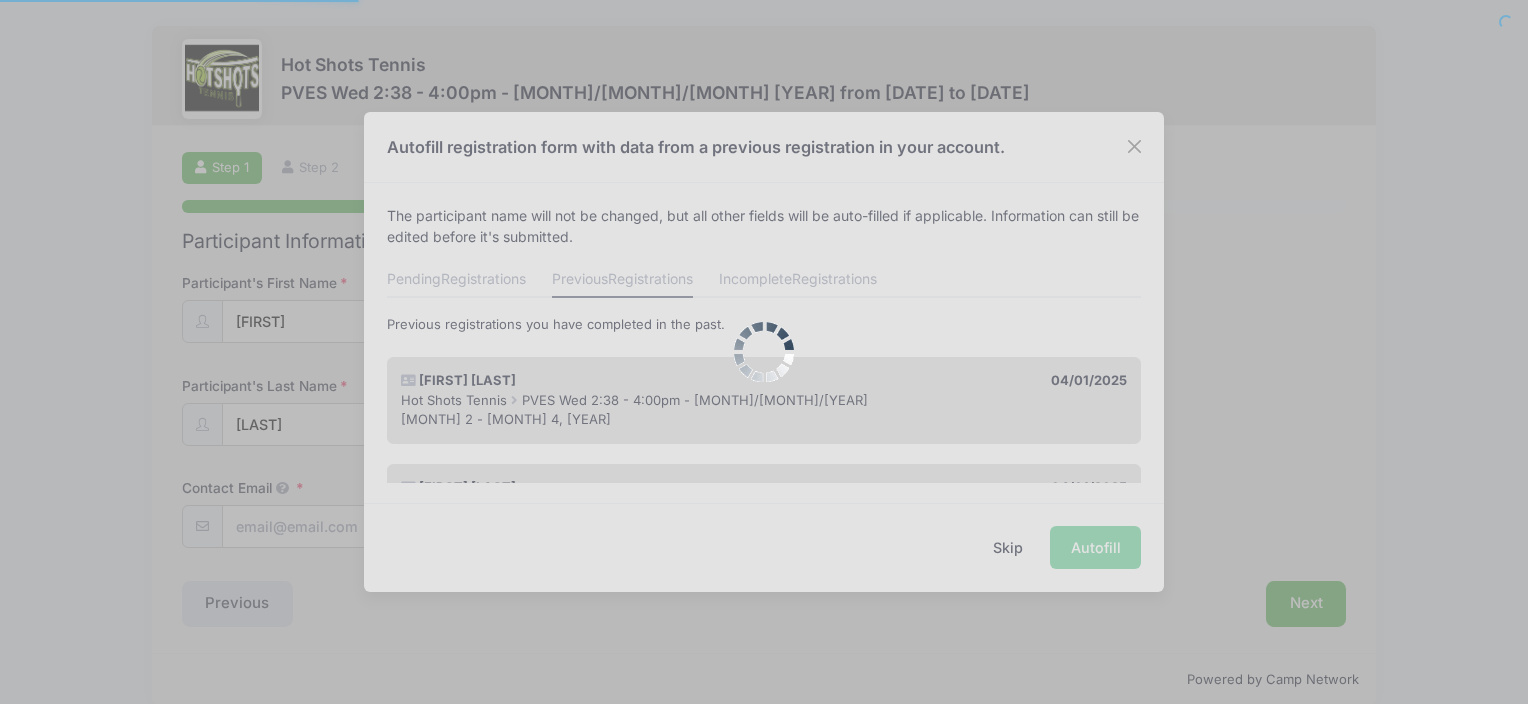 scroll, scrollTop: 0, scrollLeft: 0, axis: both 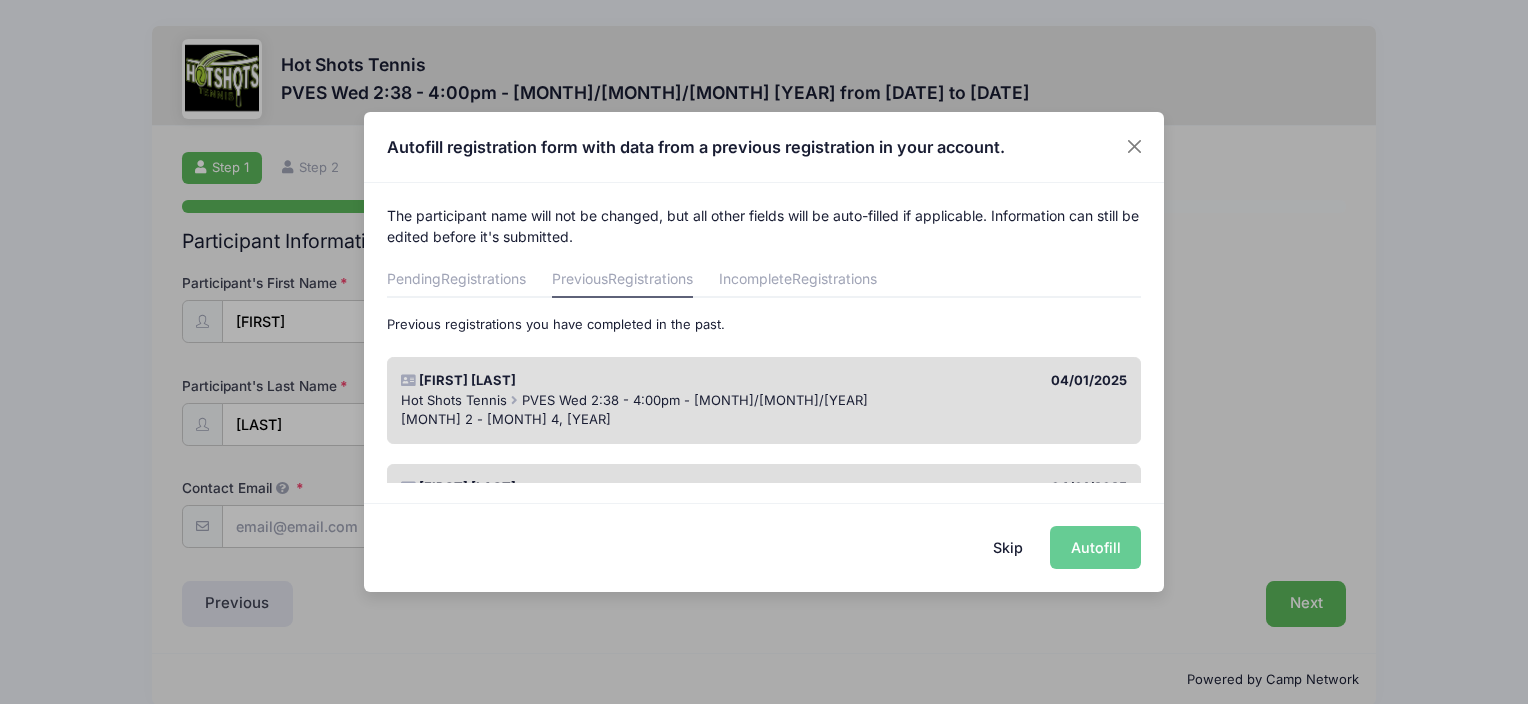 click on "Skip
Autofill" at bounding box center [764, 547] 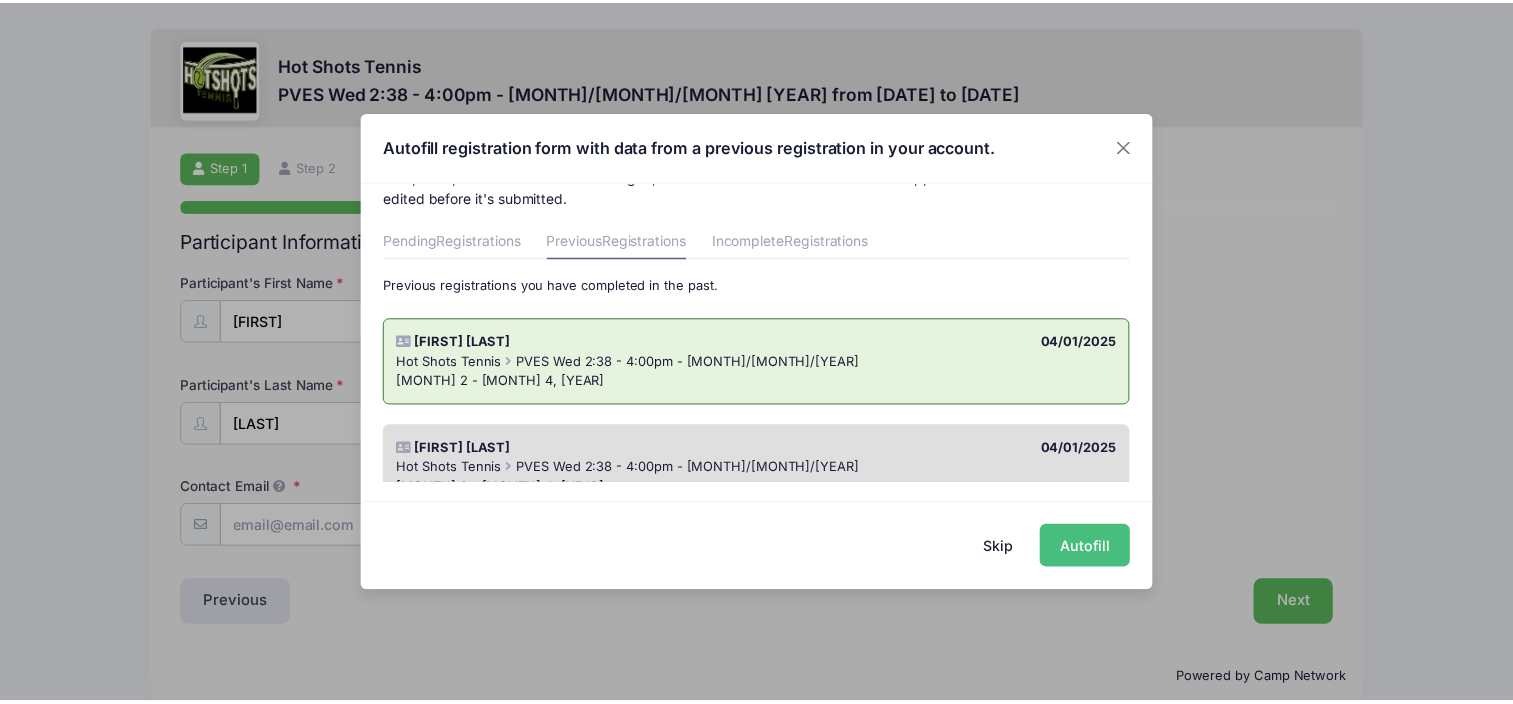 scroll, scrollTop: 100, scrollLeft: 0, axis: vertical 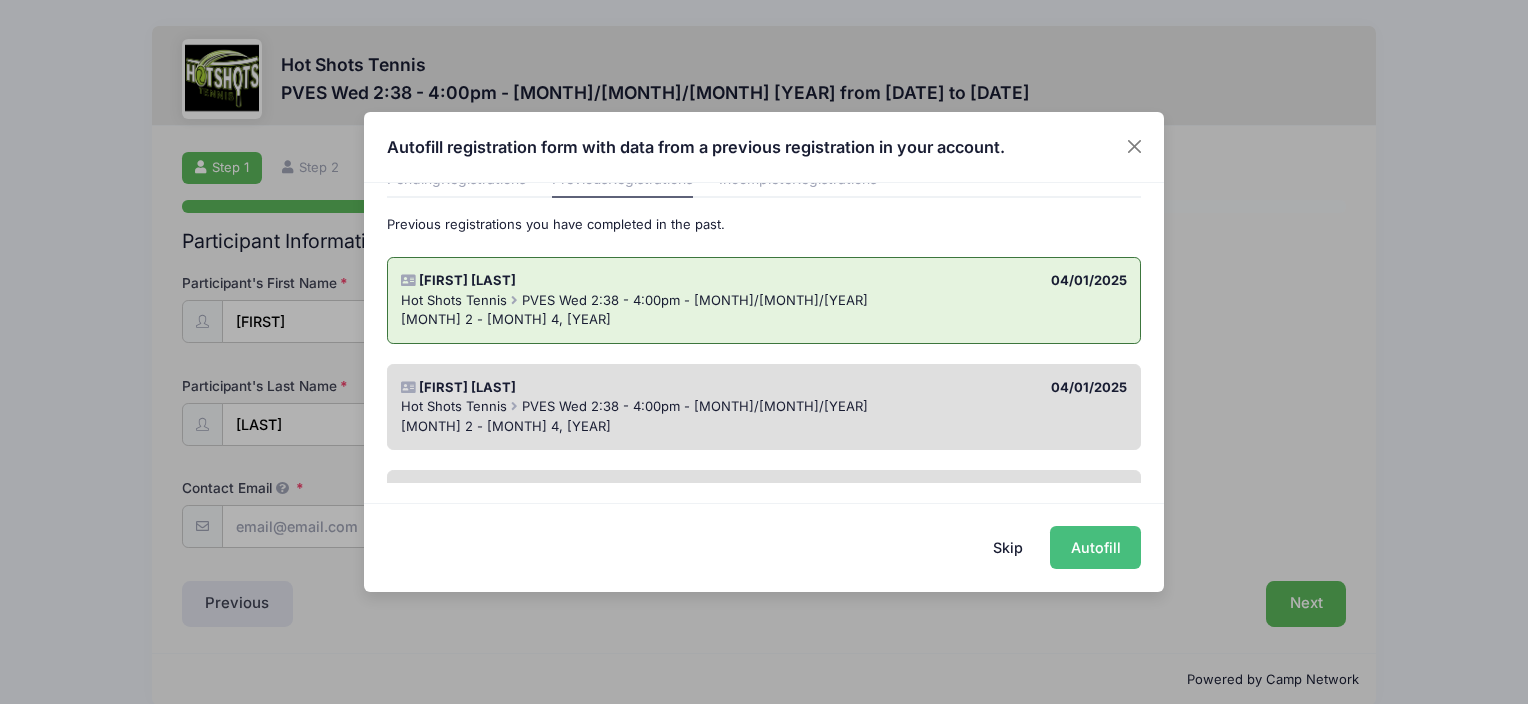 click on "Autofill" at bounding box center [1095, 547] 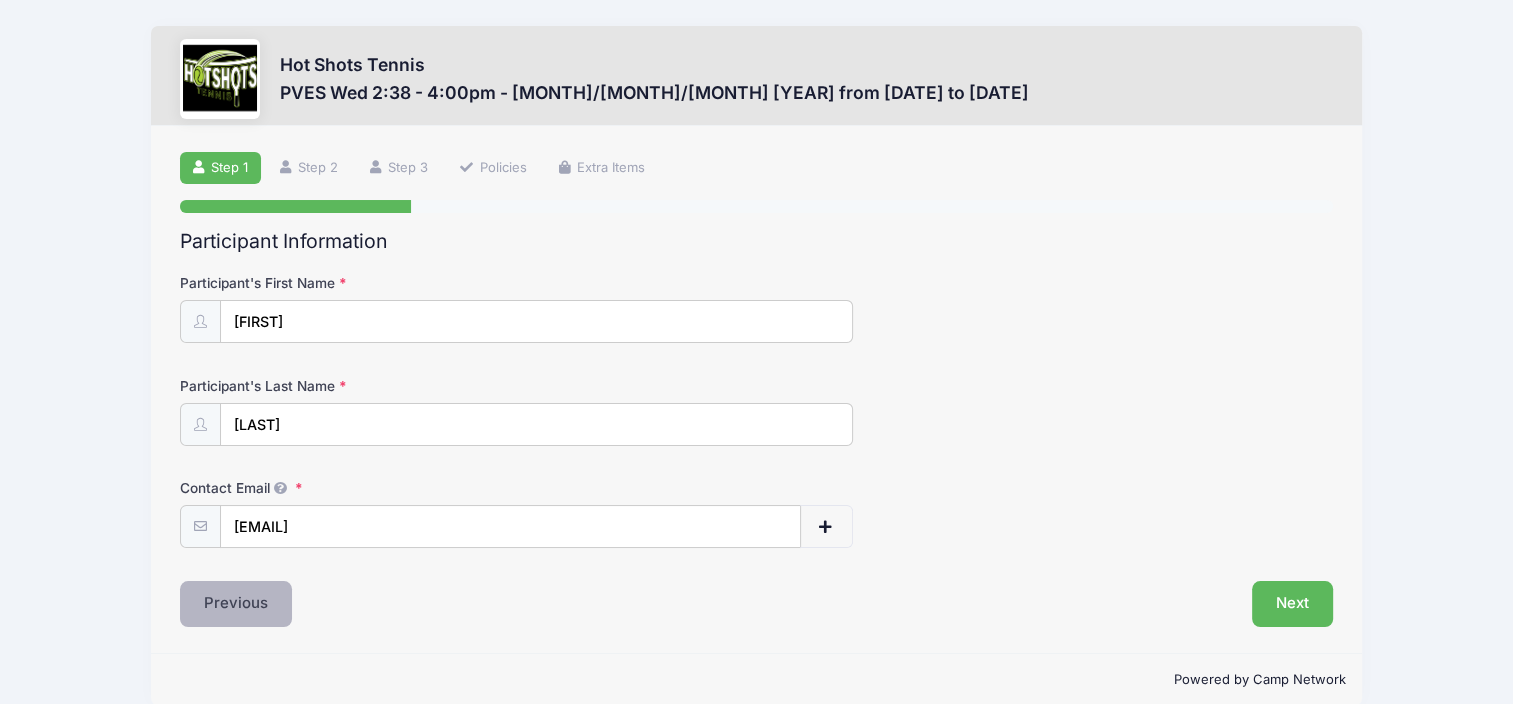 click on "Previous" at bounding box center (236, 604) 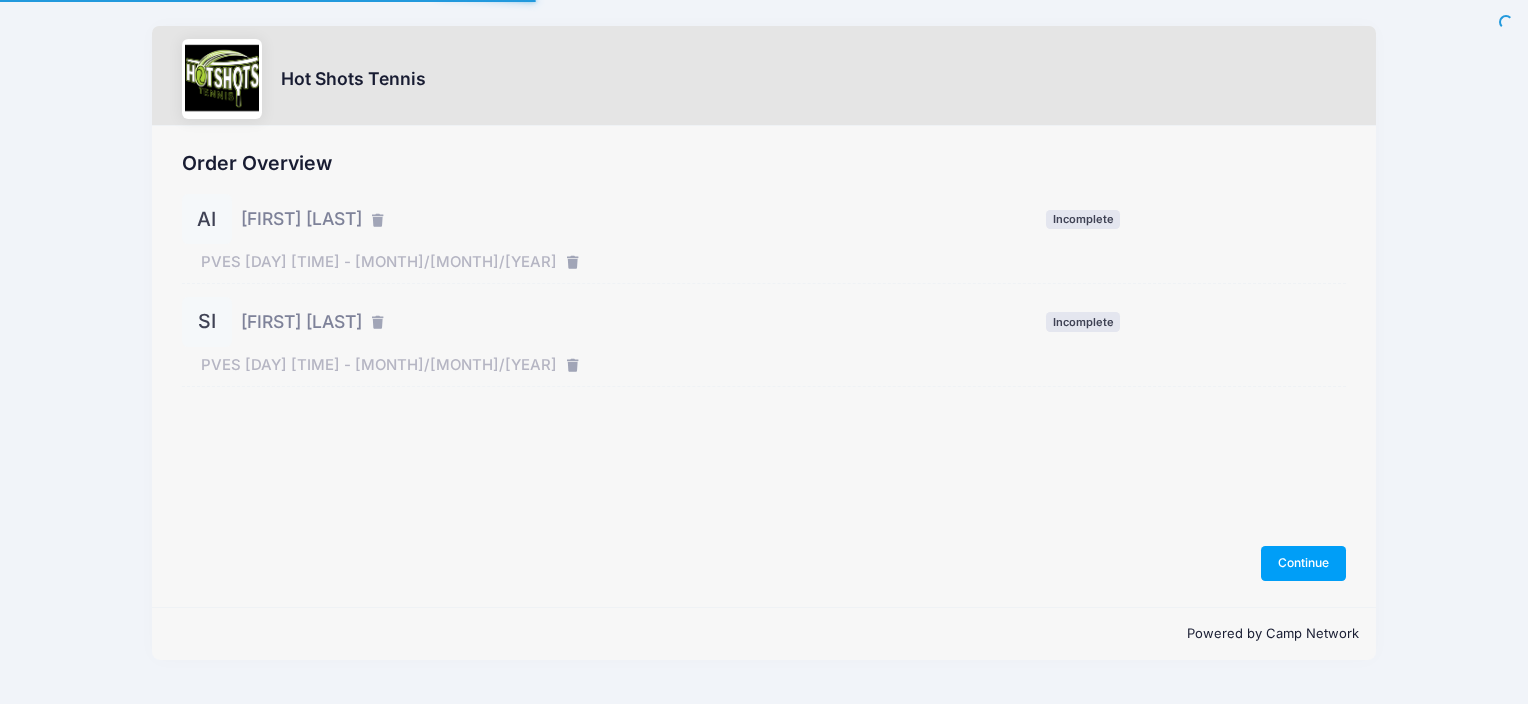 scroll, scrollTop: 0, scrollLeft: 0, axis: both 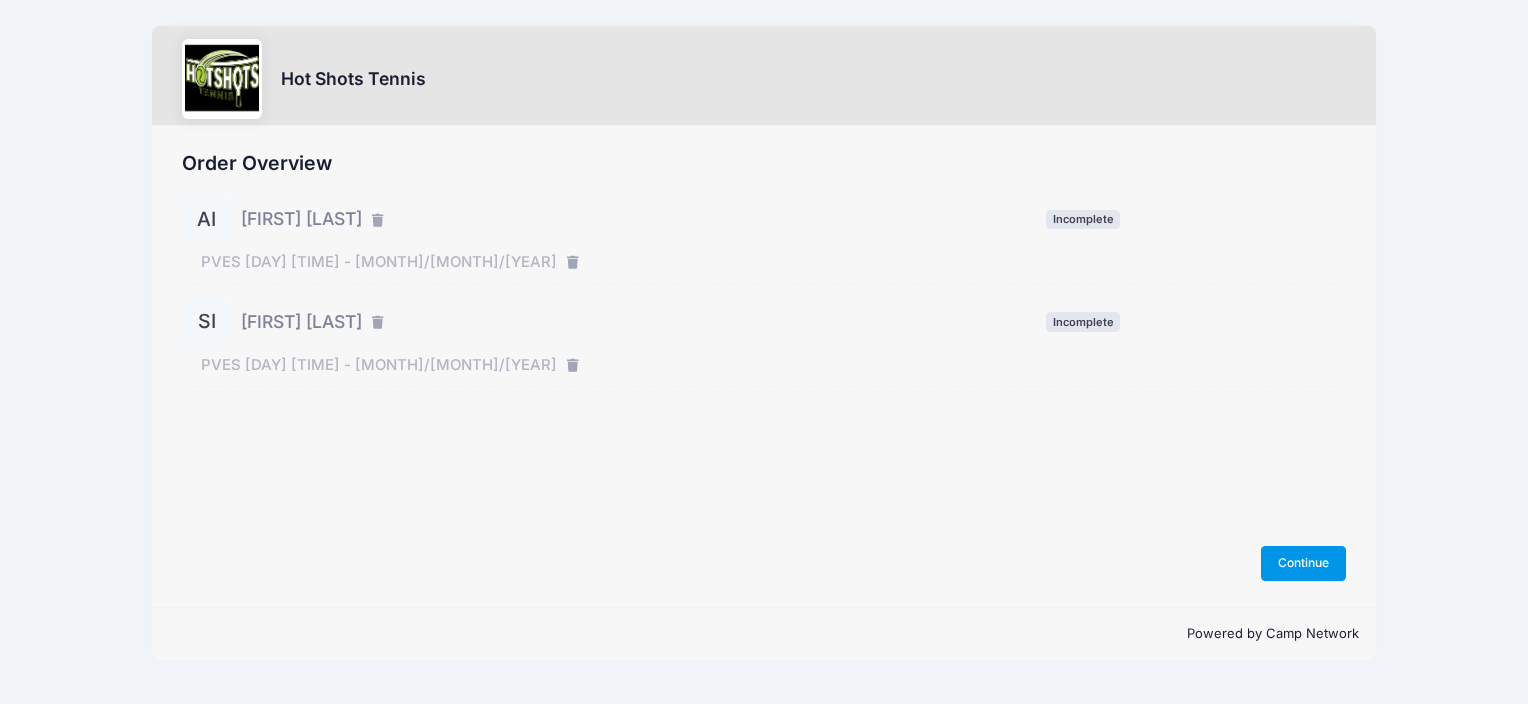 click on "Continue" at bounding box center (1304, 563) 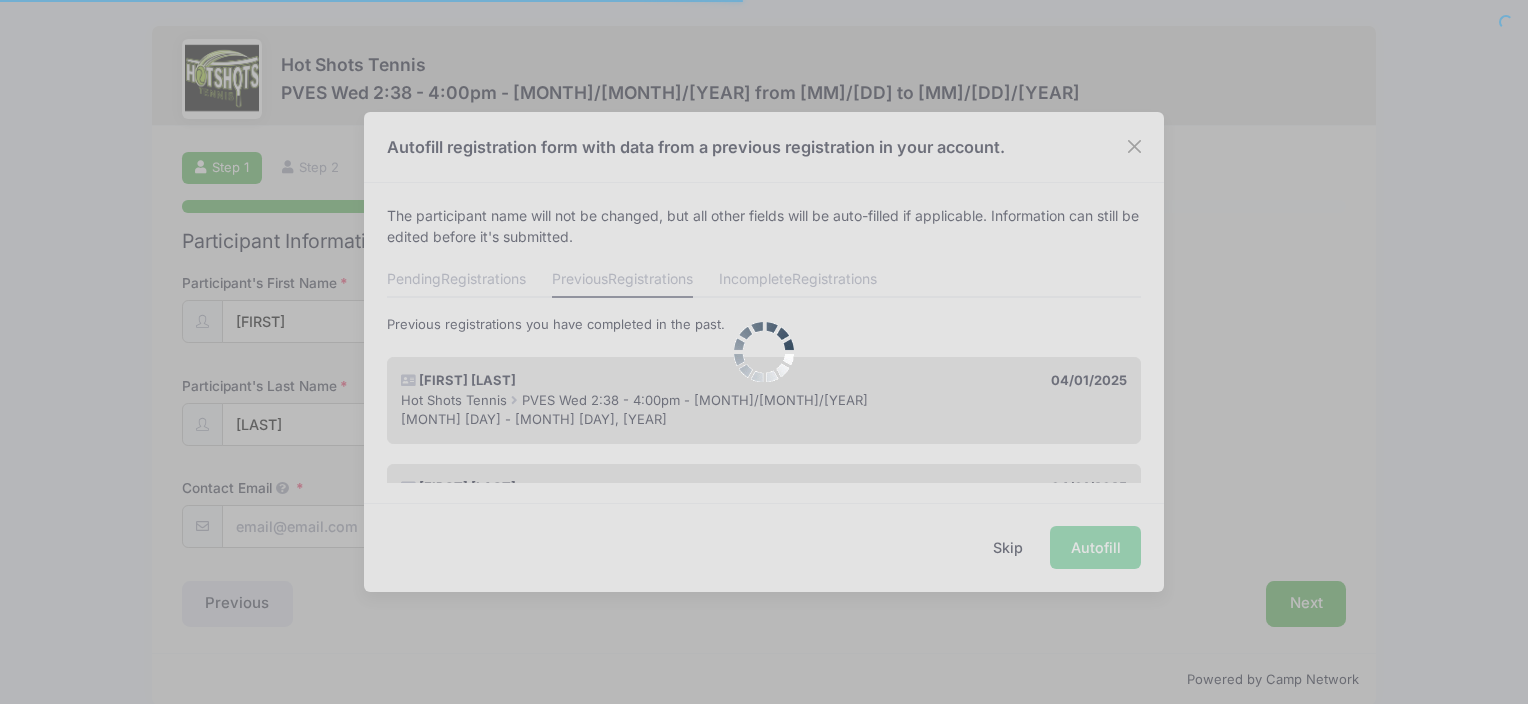 scroll, scrollTop: 0, scrollLeft: 0, axis: both 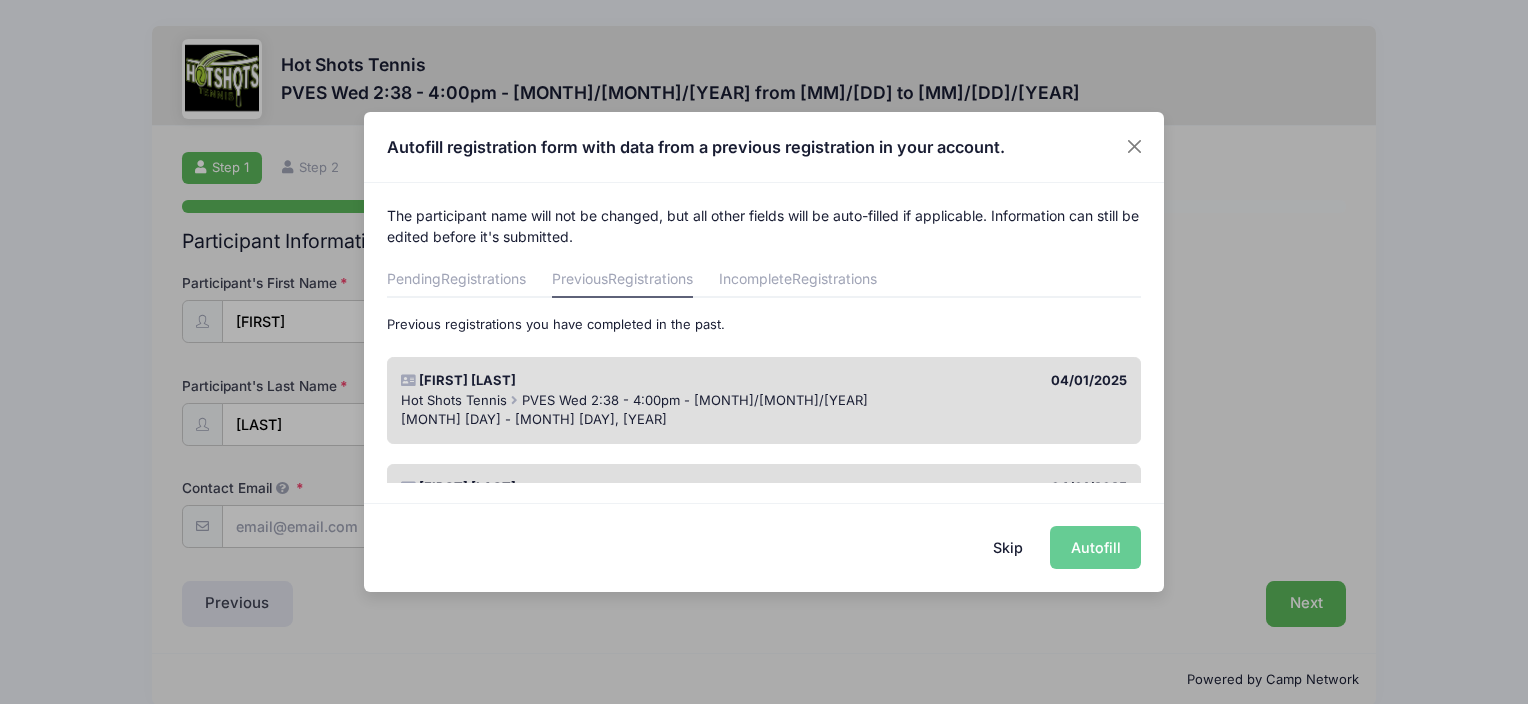 click on "[MONTH] [NUMBER] - [MONTH] [NUMBER], [YEAR]" at bounding box center (764, 420) 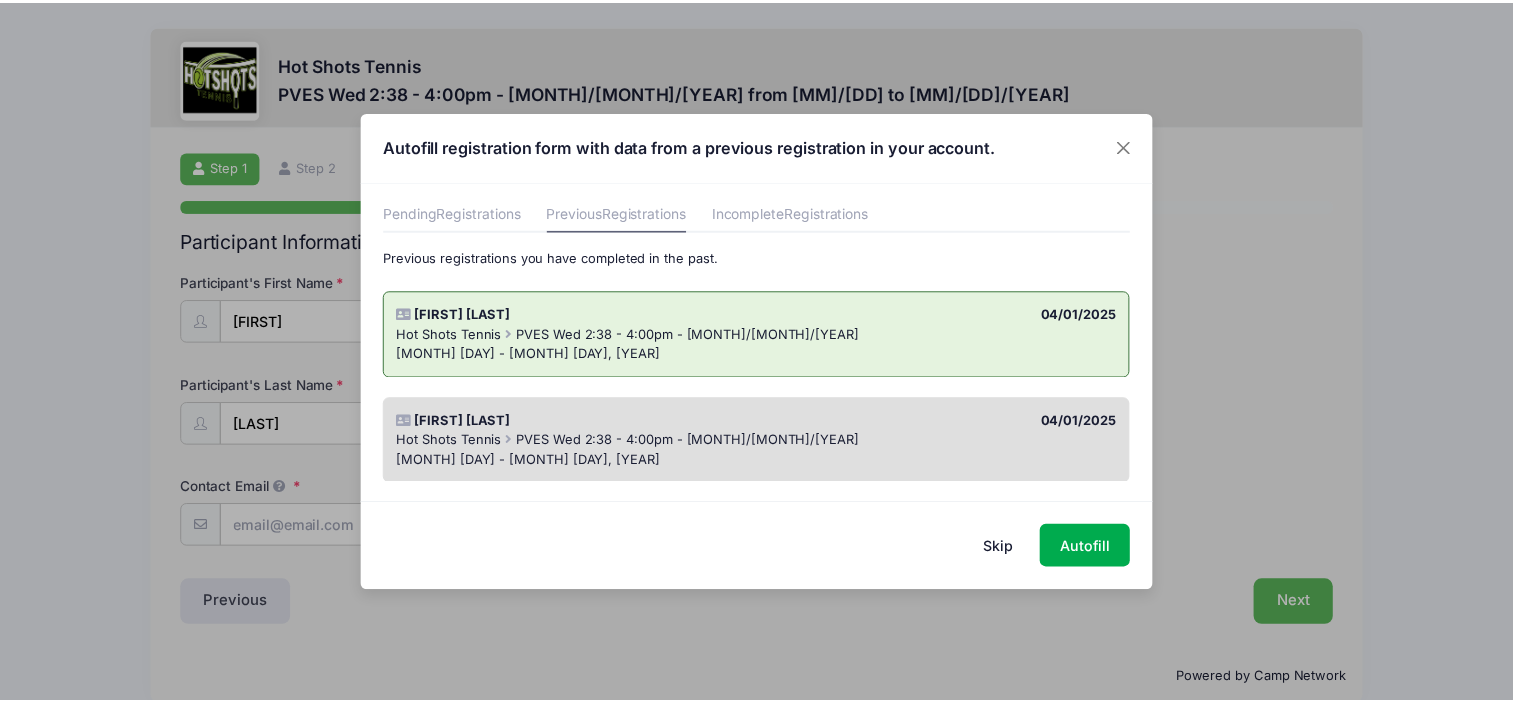 scroll, scrollTop: 200, scrollLeft: 0, axis: vertical 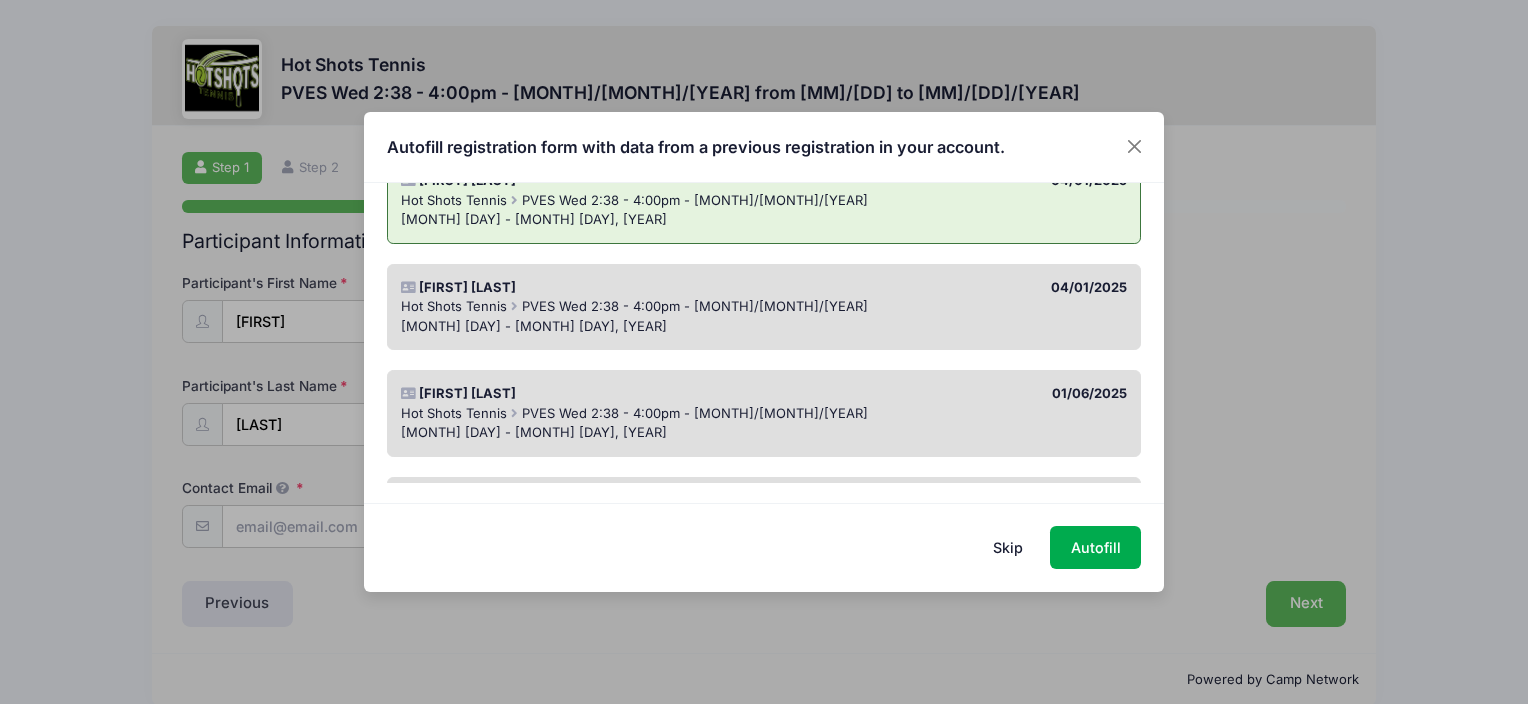 click on "PVES Wed 2:38 - 4:00pm - [MONTH]/[MONTH]/[YEAR]" at bounding box center (695, 306) 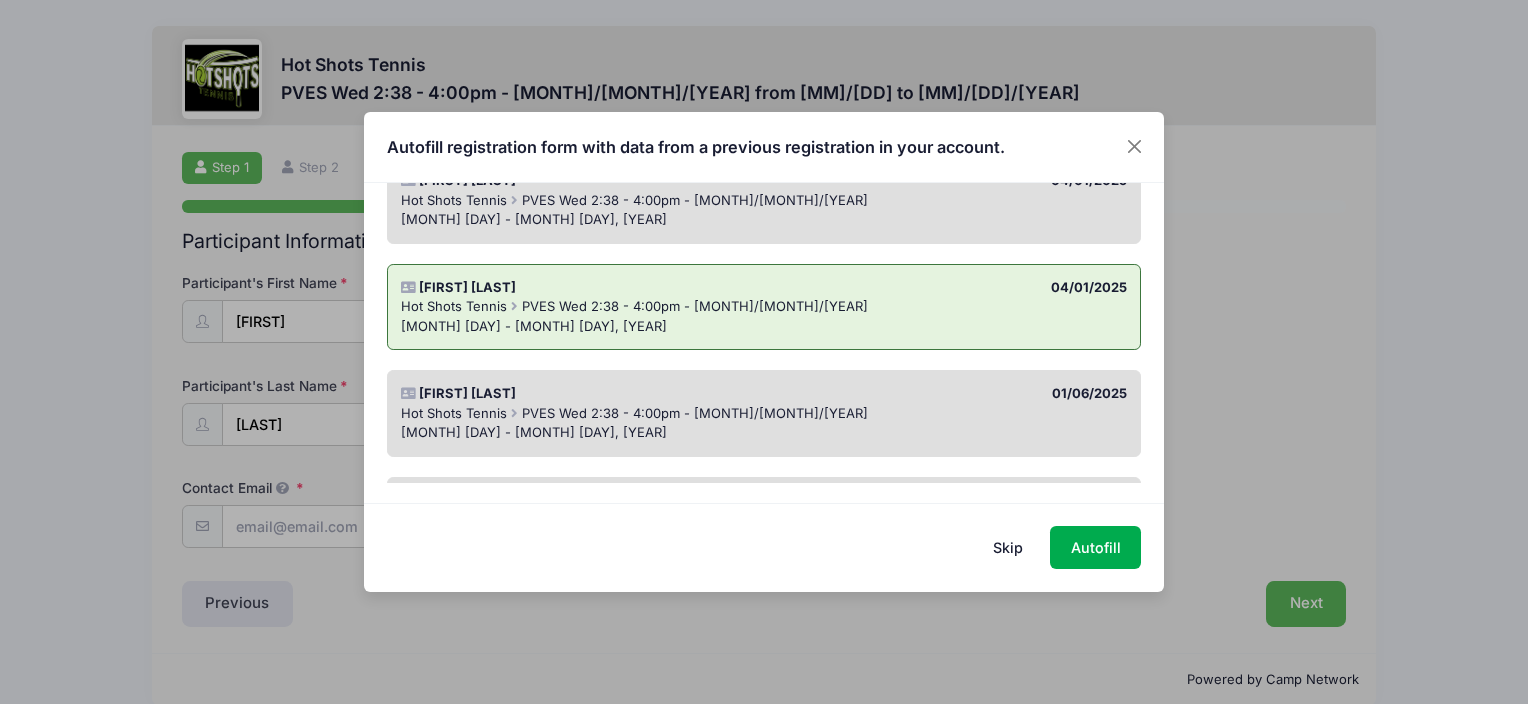 click on "[MONTH] [NUMBER] - [MONTH] [NUMBER], [YEAR]" at bounding box center [764, 220] 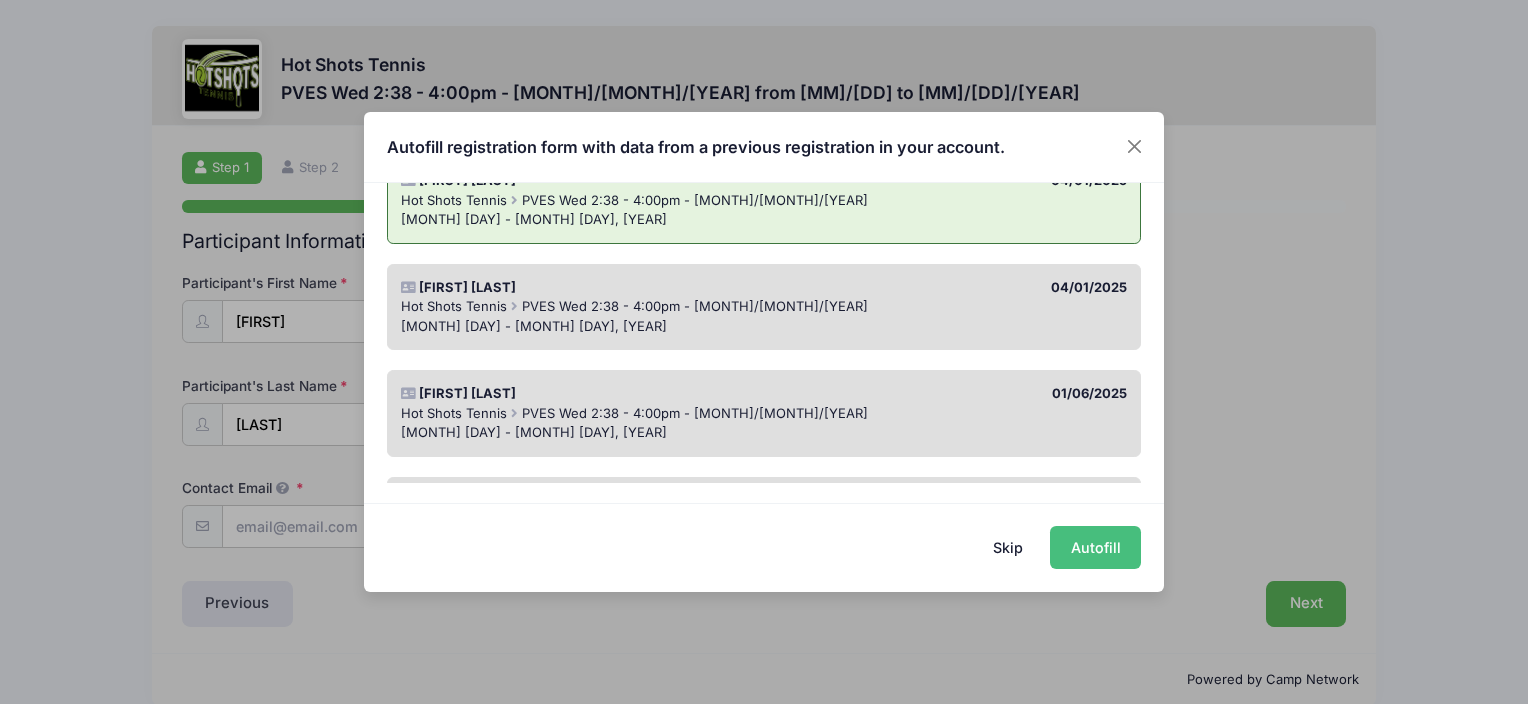 click on "Autofill" at bounding box center [1095, 547] 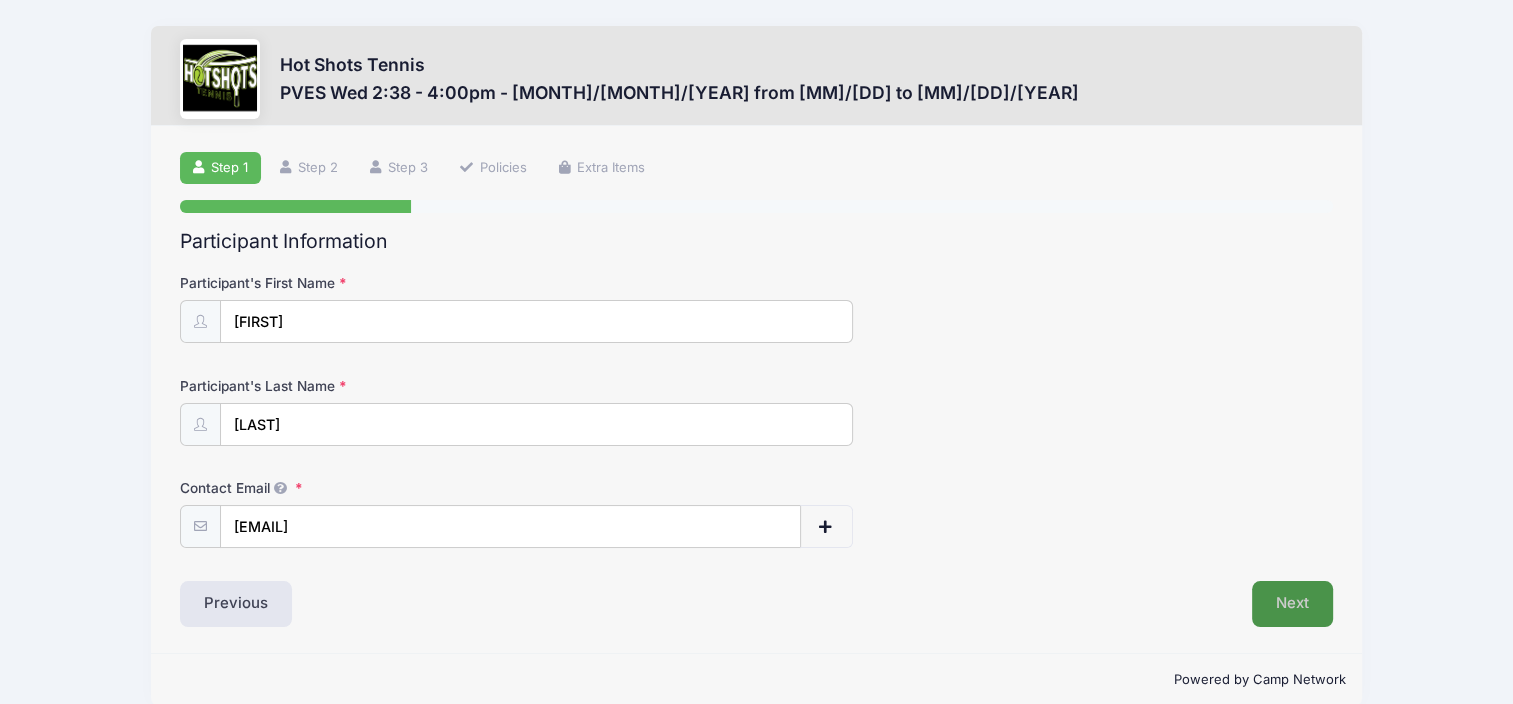 click on "Next" at bounding box center (1292, 604) 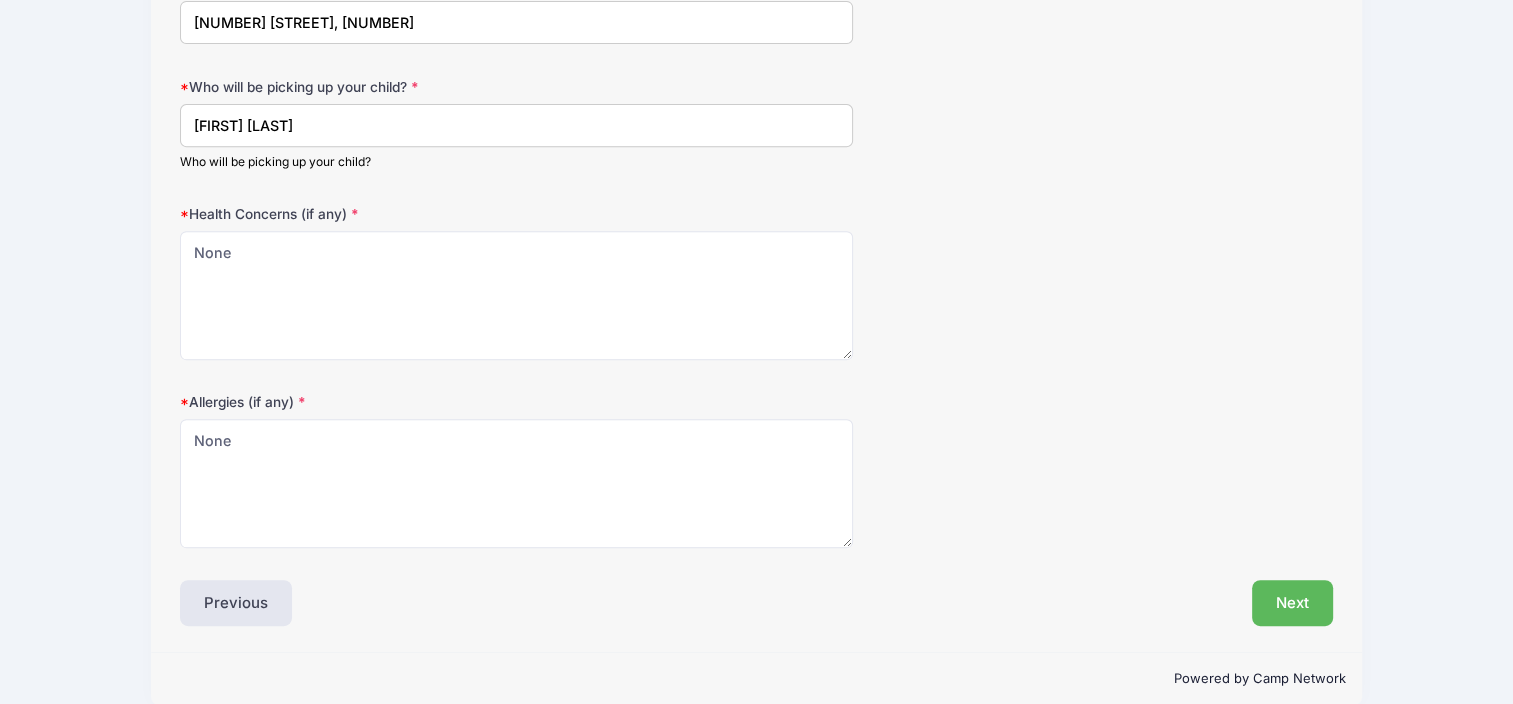 scroll, scrollTop: 833, scrollLeft: 0, axis: vertical 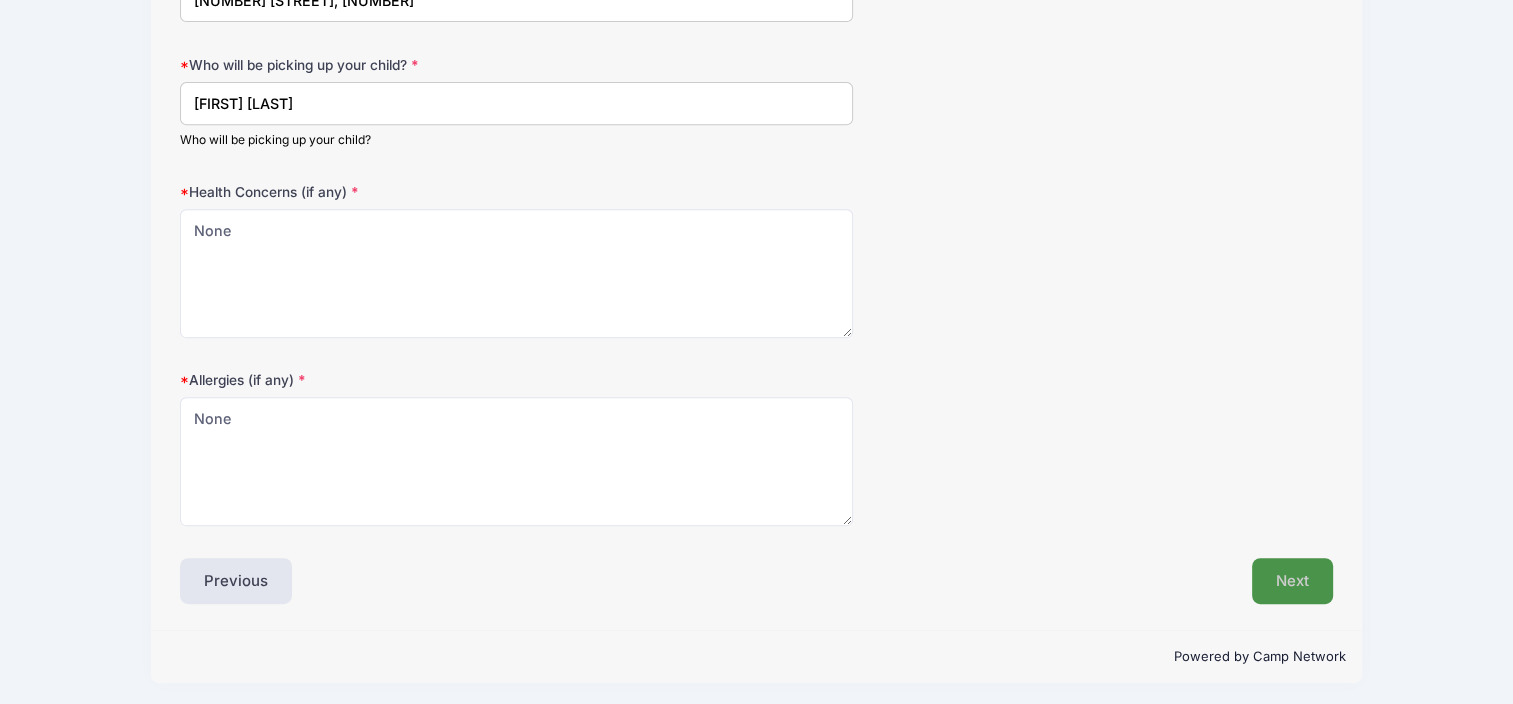 click on "Next" at bounding box center (1292, 581) 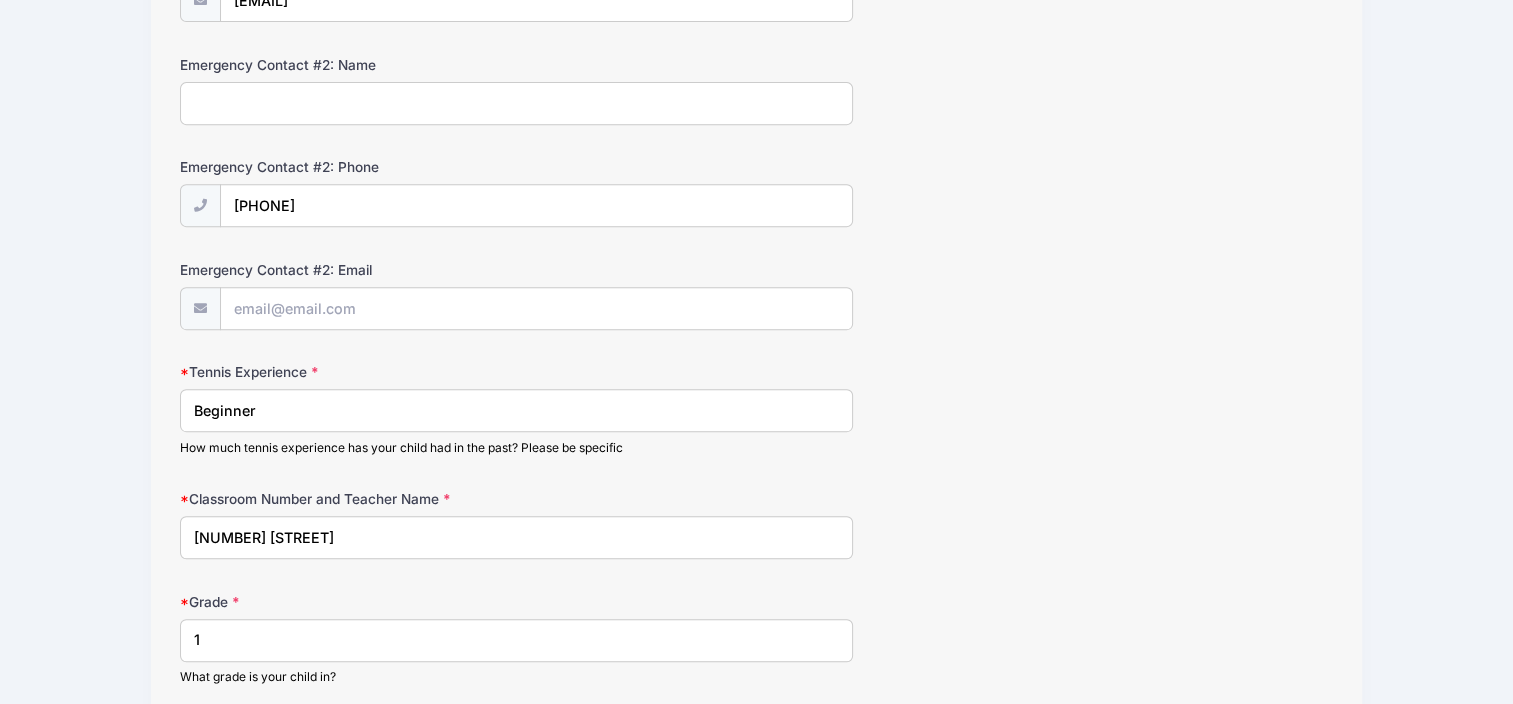 scroll, scrollTop: 520, scrollLeft: 0, axis: vertical 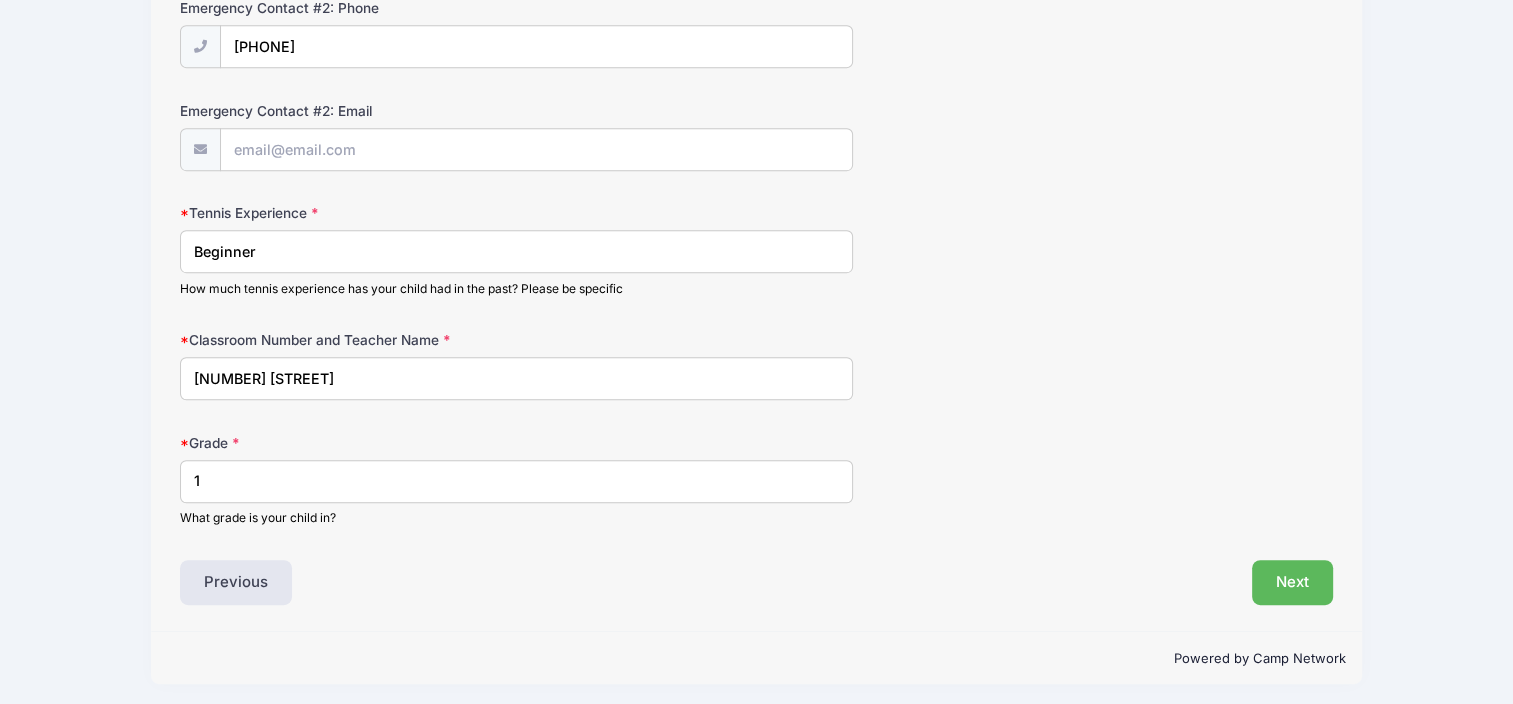 drag, startPoint x: 281, startPoint y: 374, endPoint x: -236, endPoint y: 333, distance: 518.62317 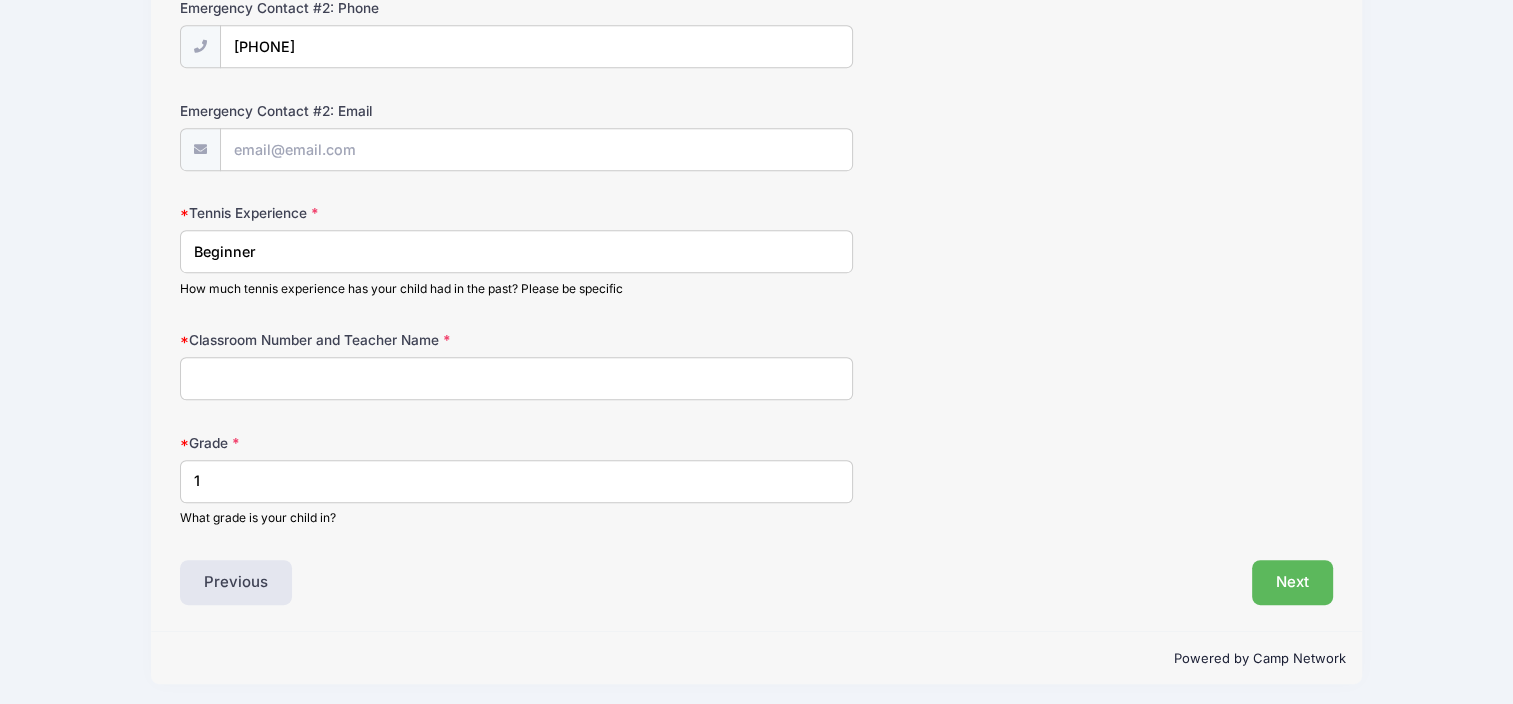 type 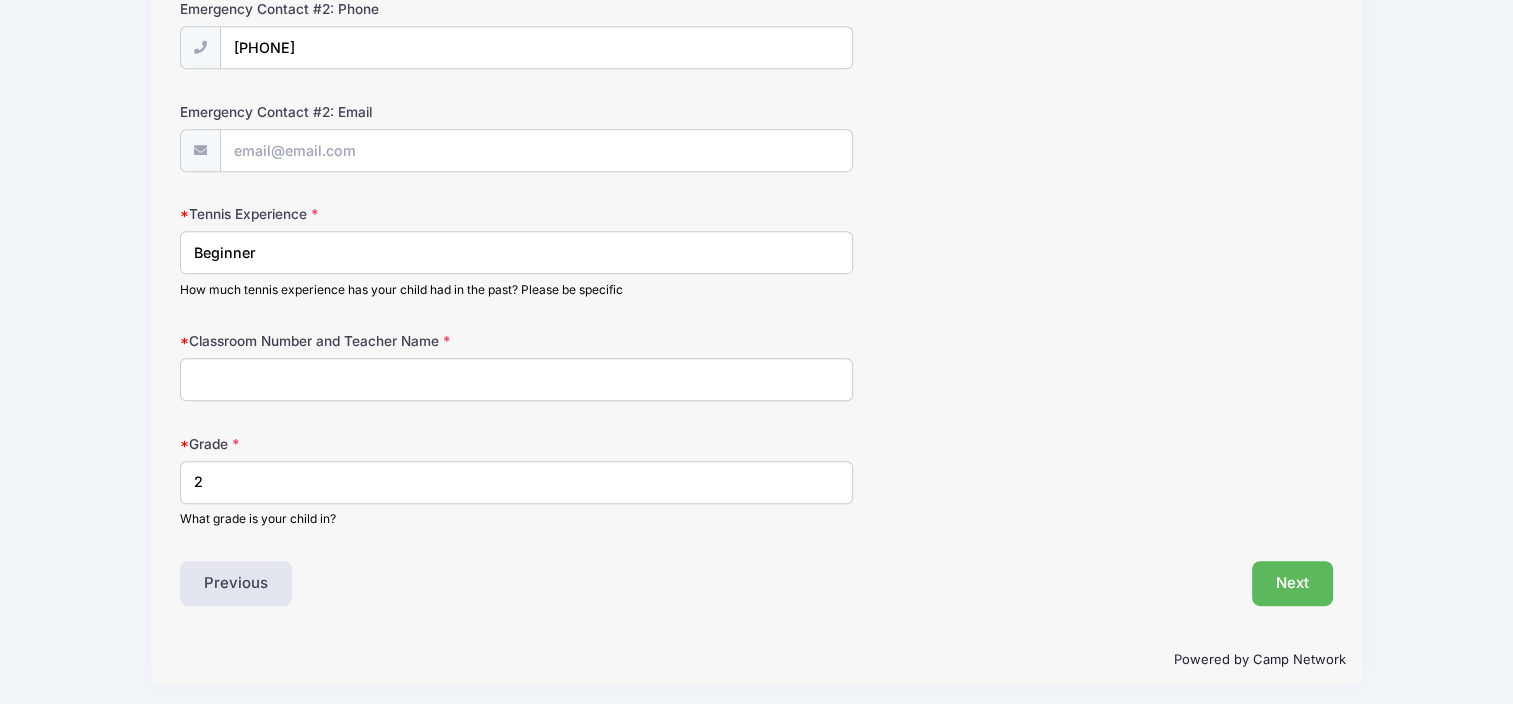 scroll, scrollTop: 992, scrollLeft: 0, axis: vertical 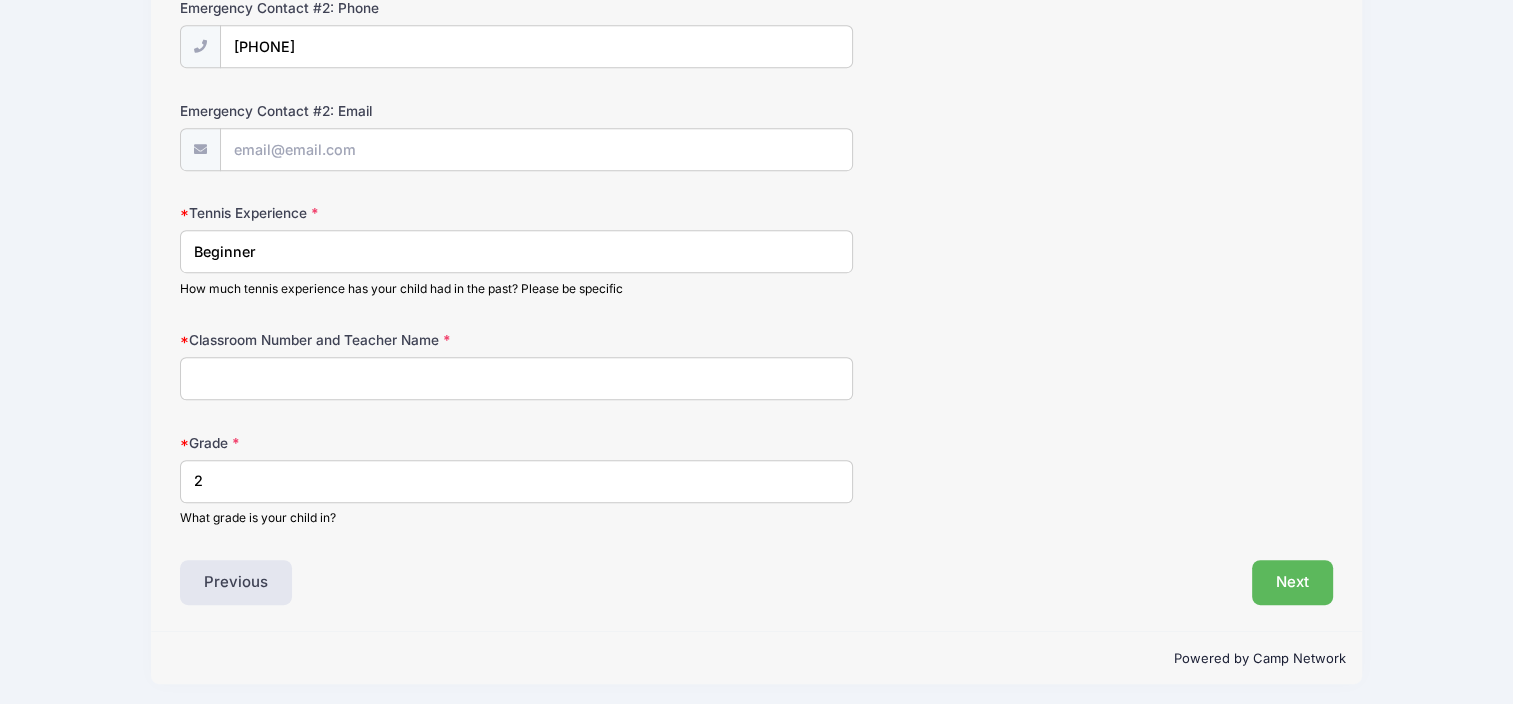 drag, startPoint x: 264, startPoint y: 480, endPoint x: 39, endPoint y: 468, distance: 225.31978 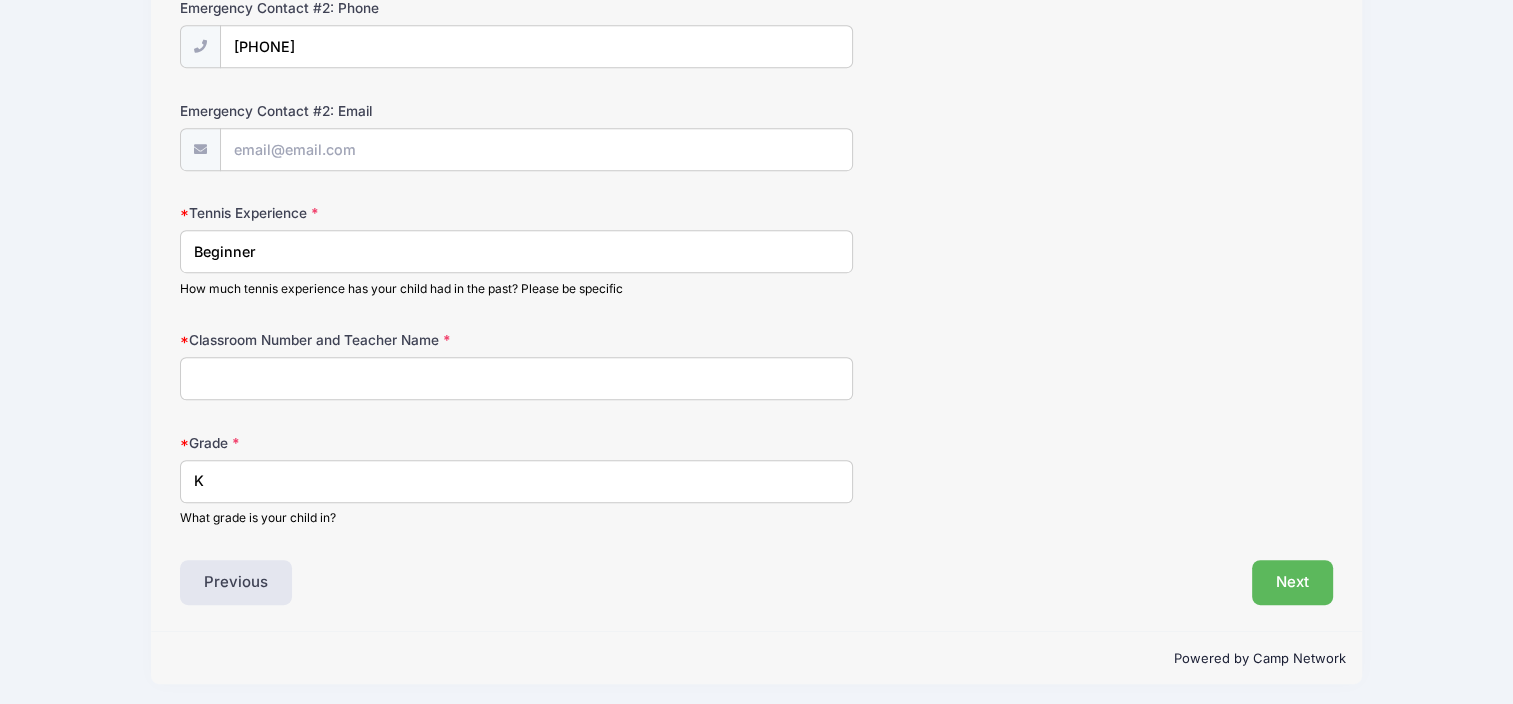type on "K" 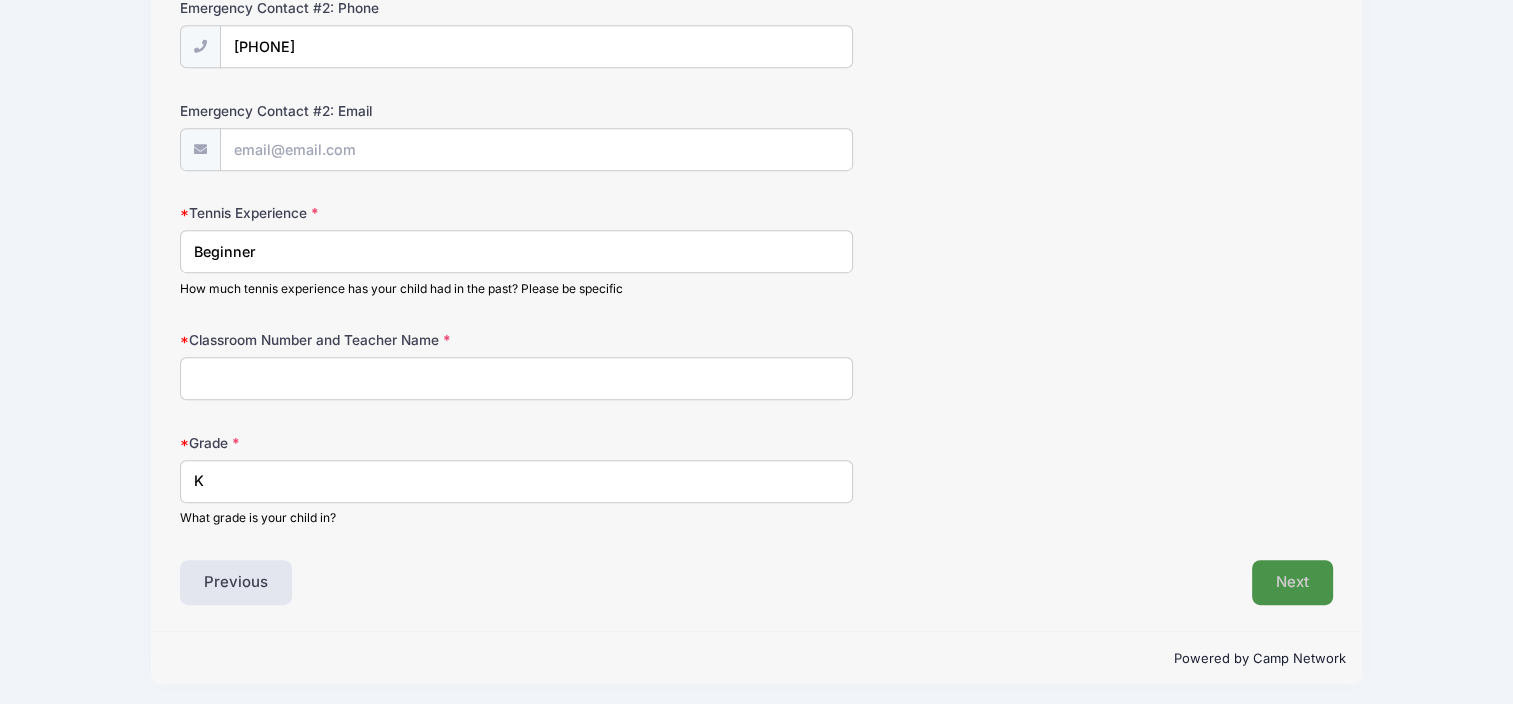 click on "Next" at bounding box center [1292, 583] 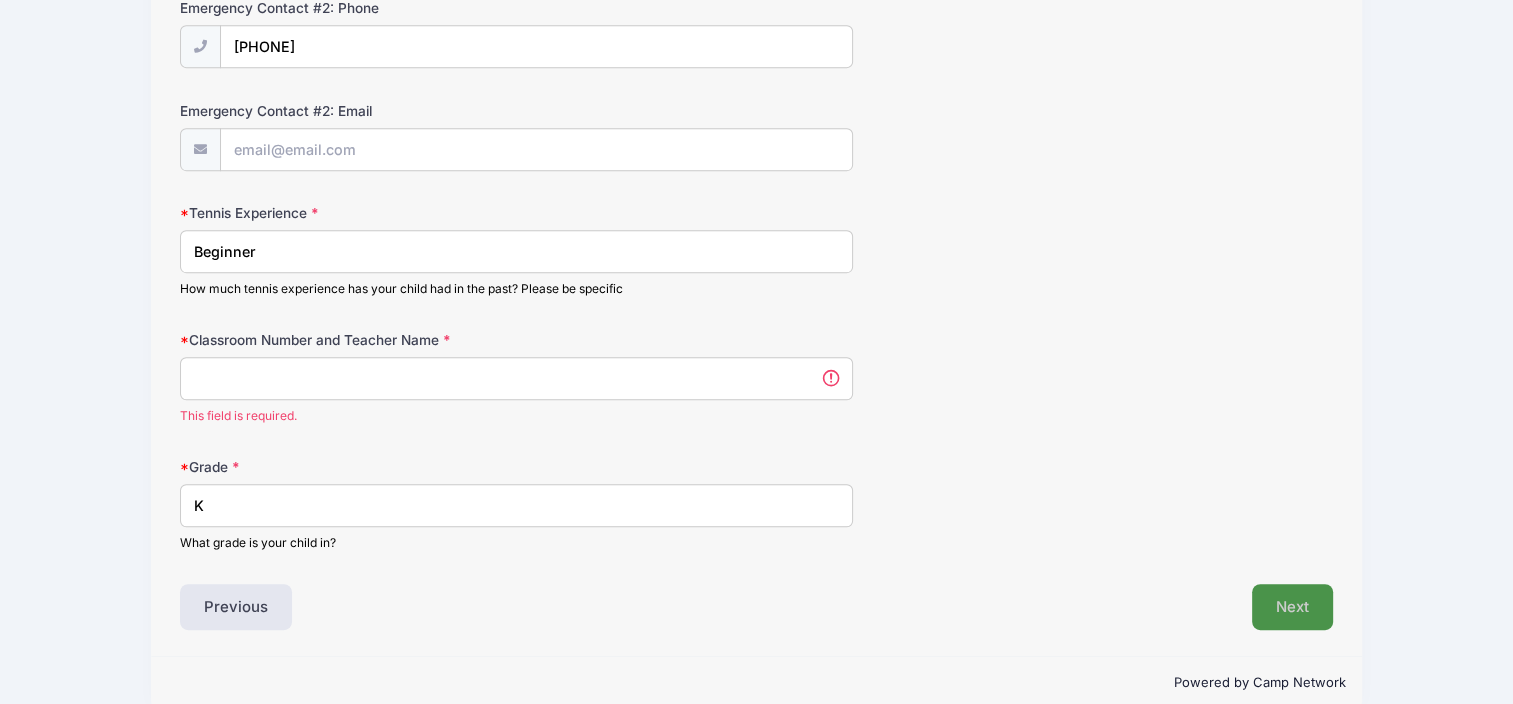 scroll, scrollTop: 1017, scrollLeft: 0, axis: vertical 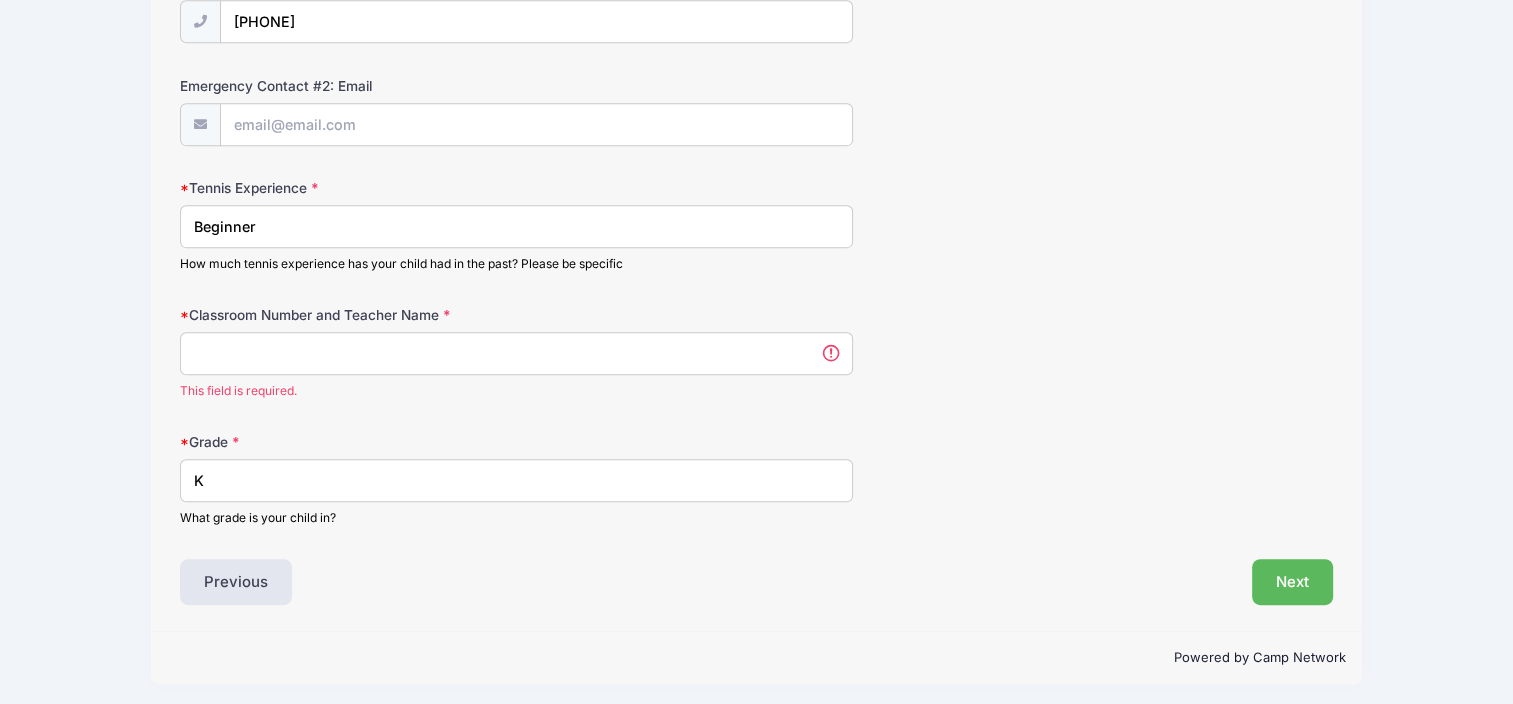 click on "Classroom Number and Teacher Name" at bounding box center [516, 353] 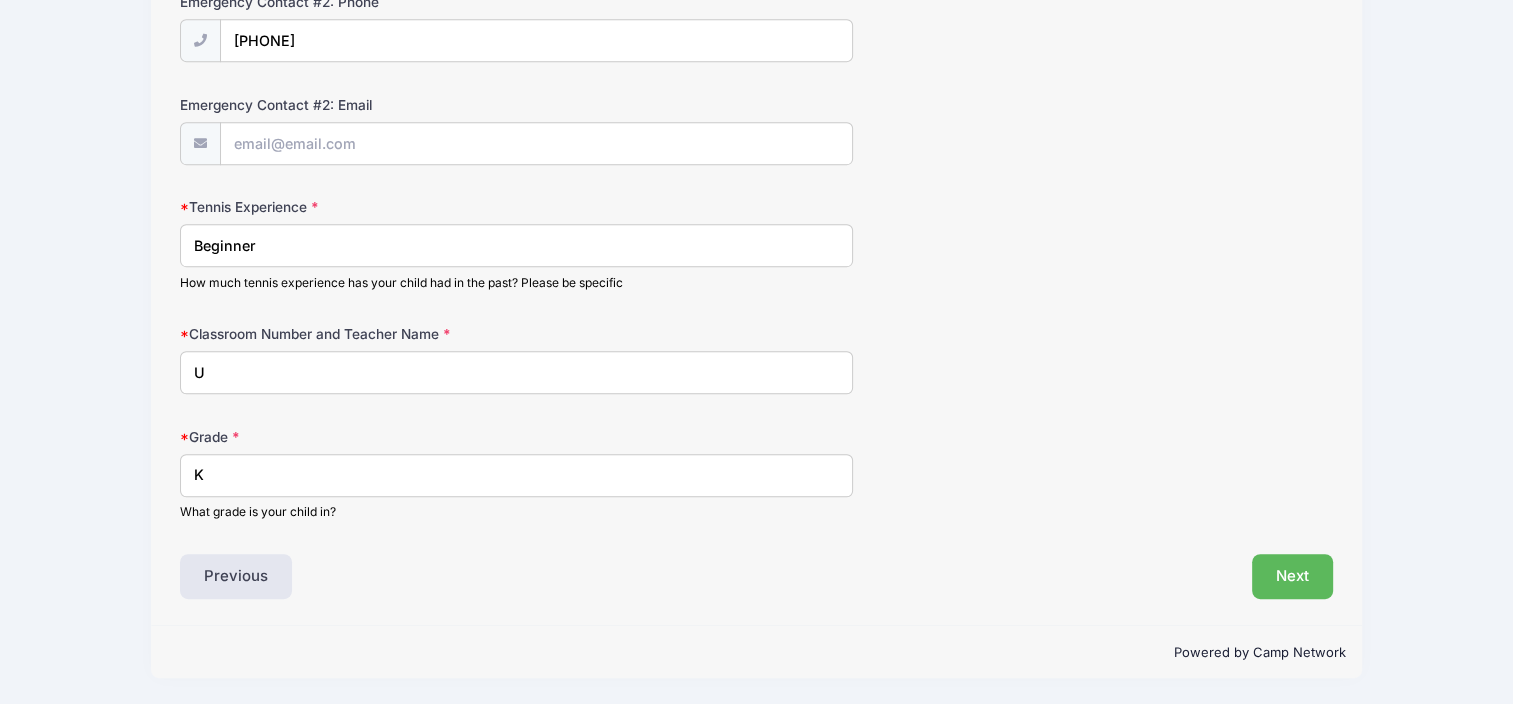 scroll, scrollTop: 992, scrollLeft: 0, axis: vertical 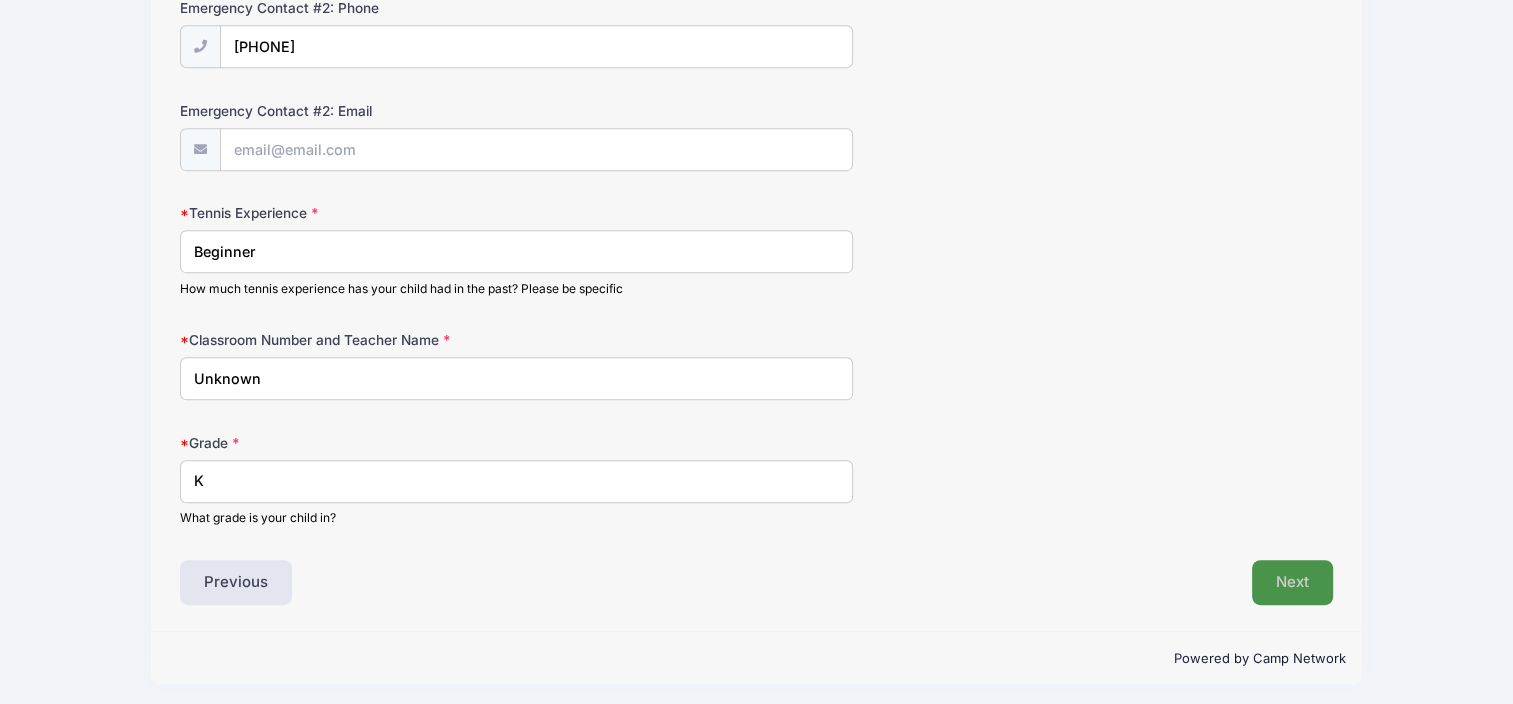 type on "Unknown" 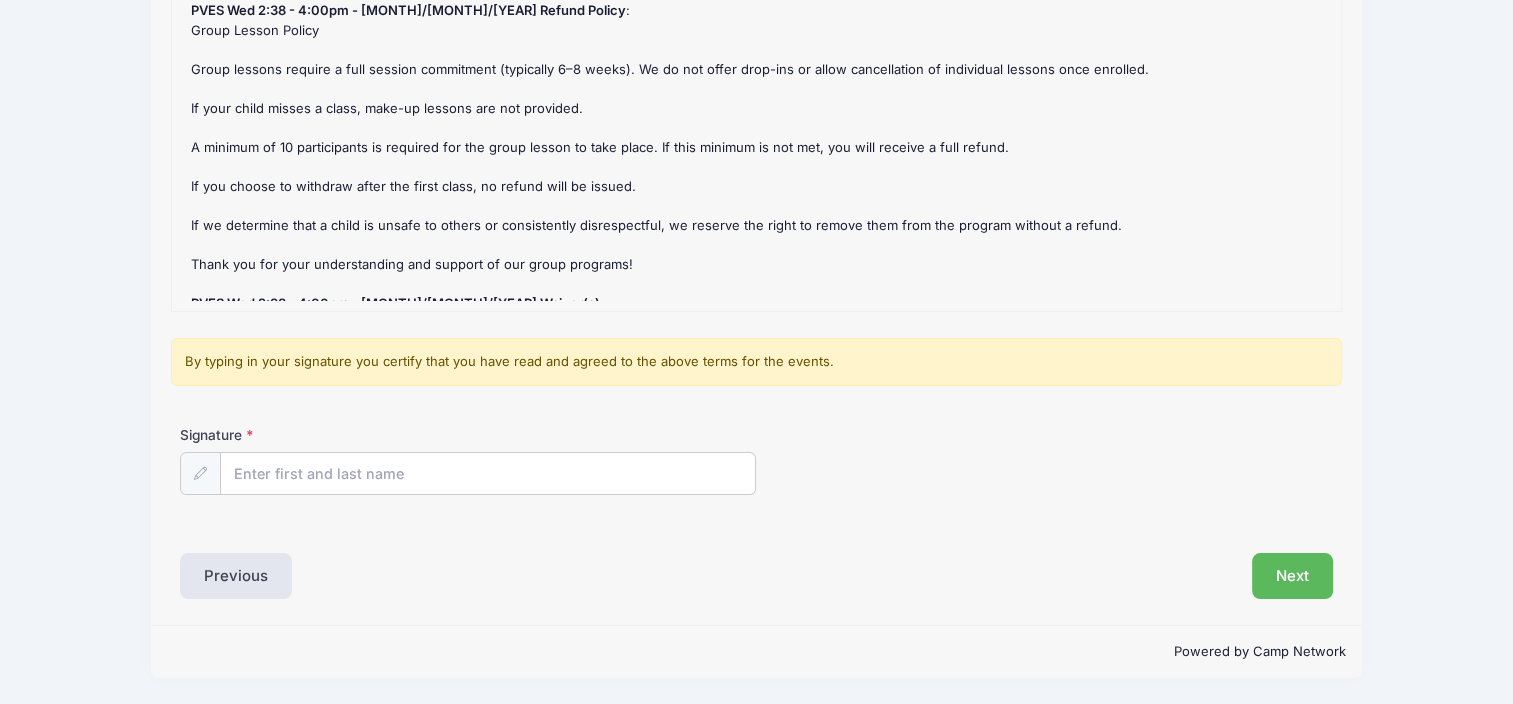 scroll, scrollTop: 20, scrollLeft: 0, axis: vertical 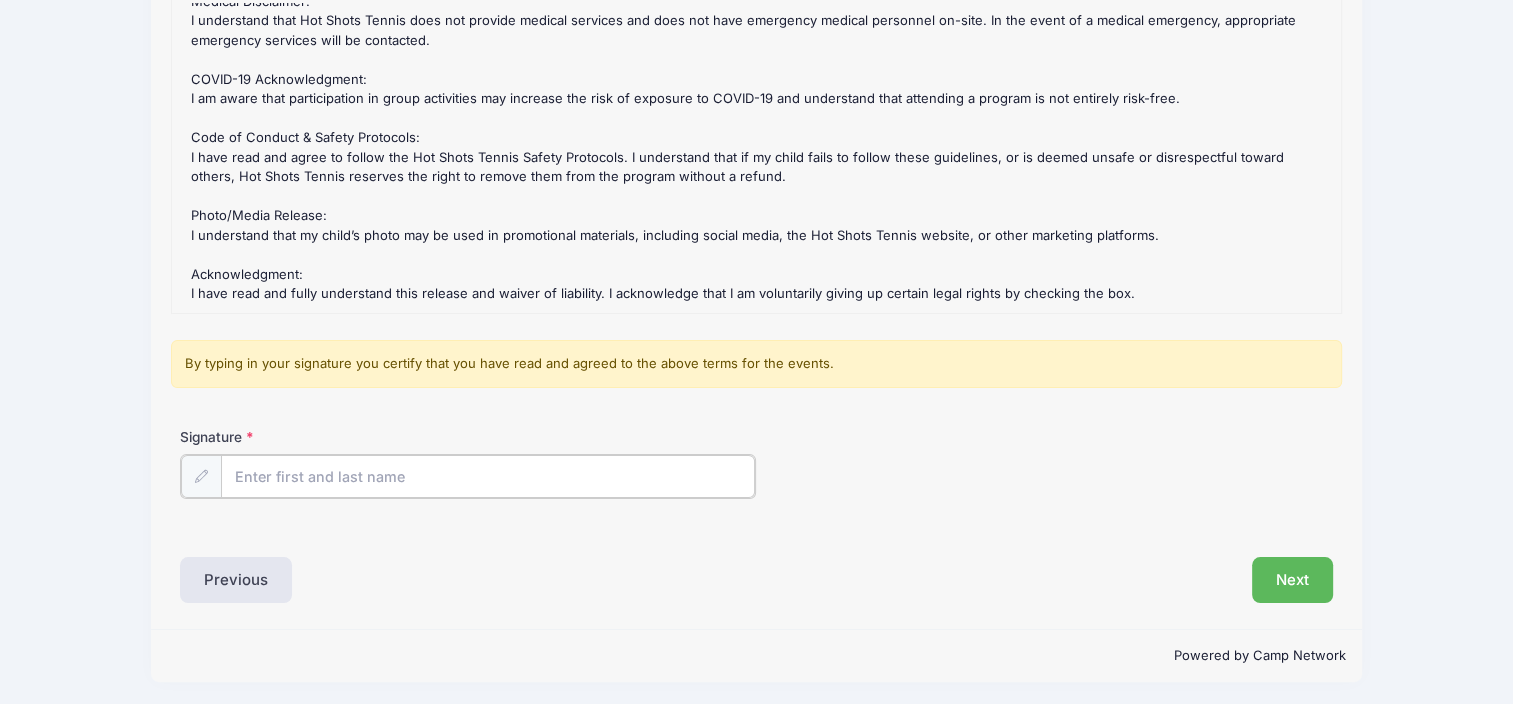click on "Signature" at bounding box center (488, 476) 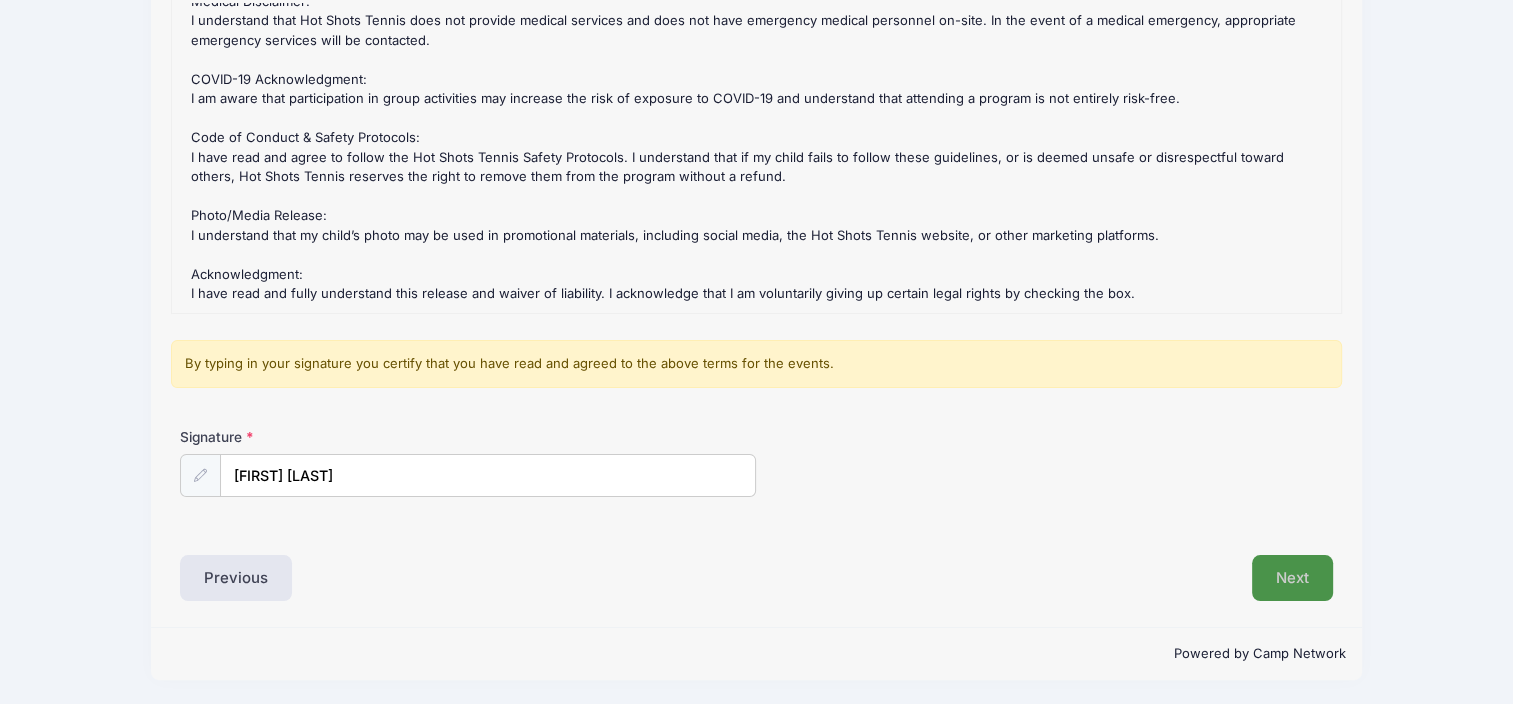 click on "Next" at bounding box center (1292, 578) 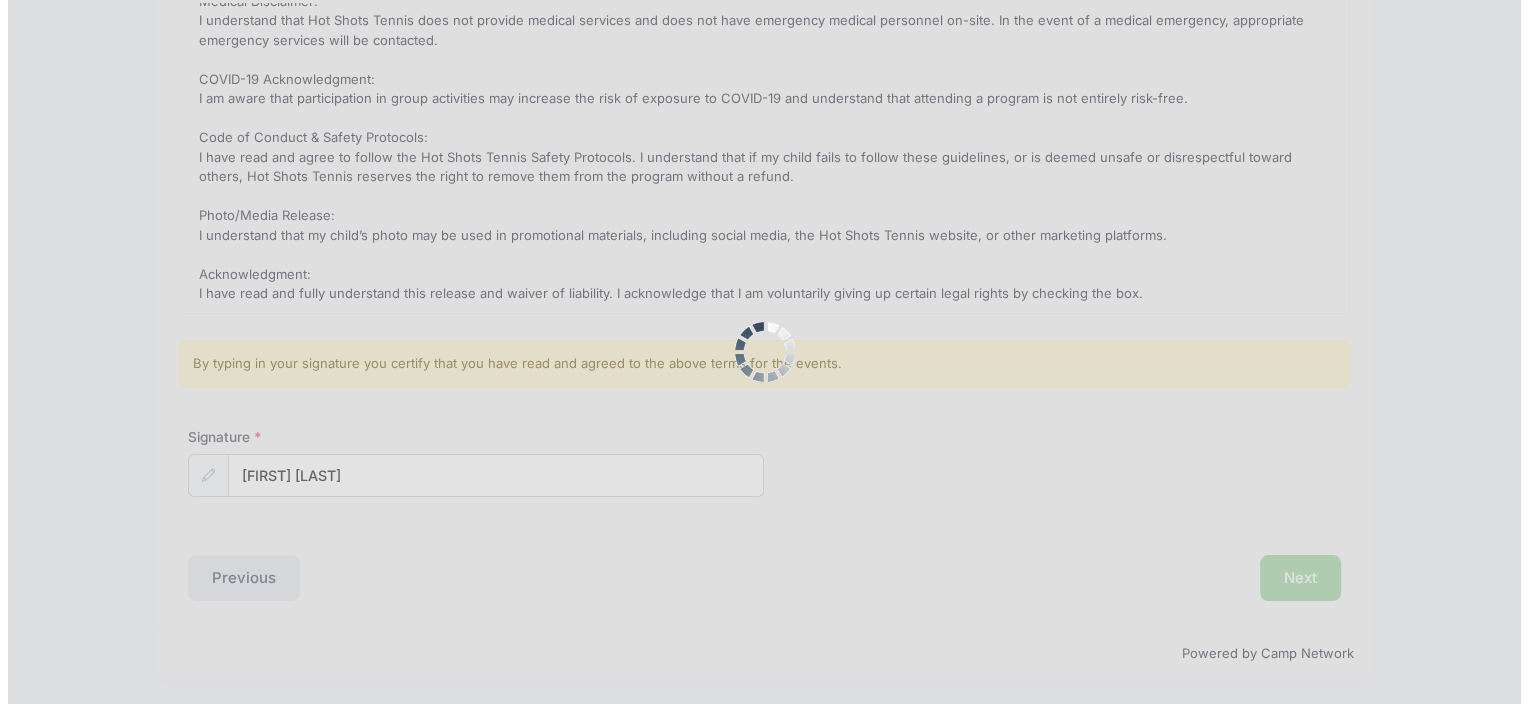 scroll, scrollTop: 0, scrollLeft: 0, axis: both 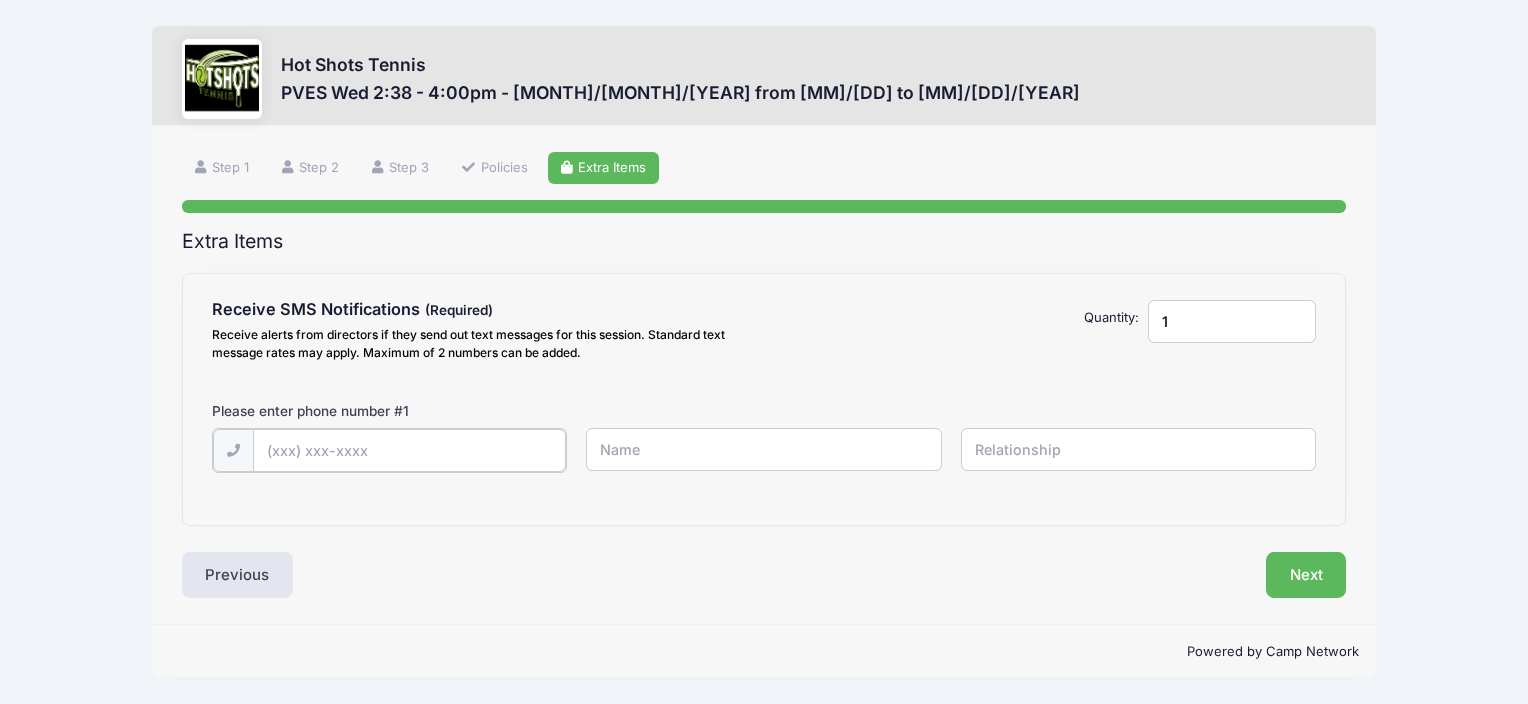 click at bounding box center [0, 0] 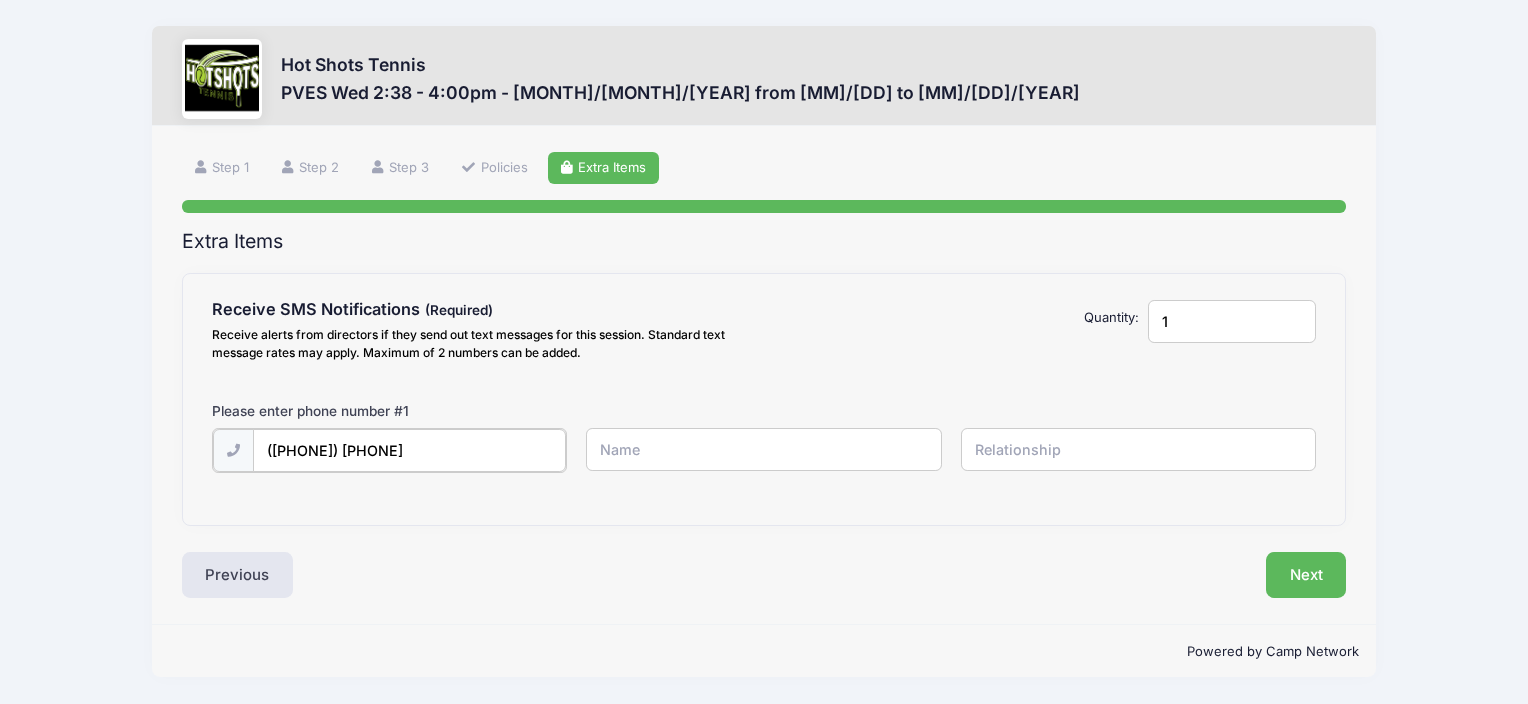 type on "(310) 709-3315" 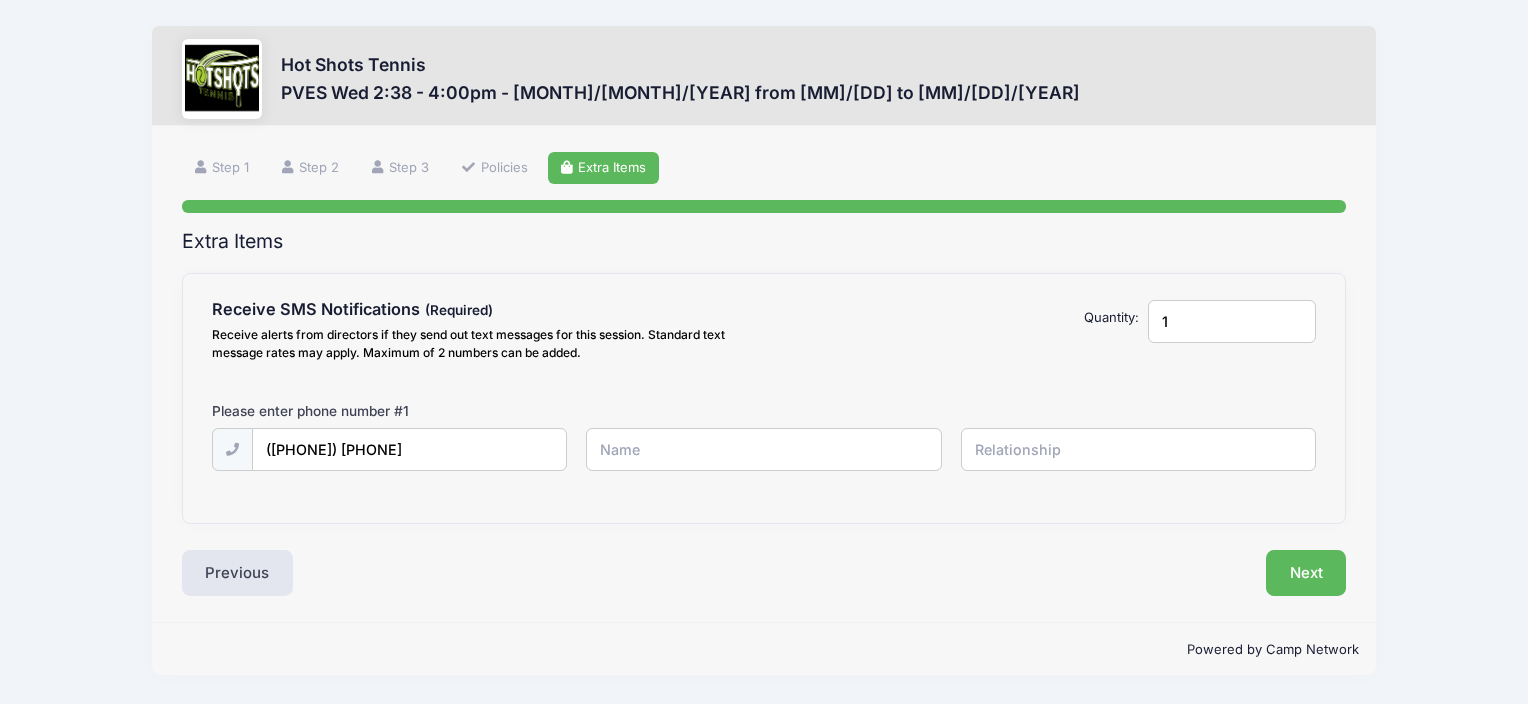 click at bounding box center [0, 0] 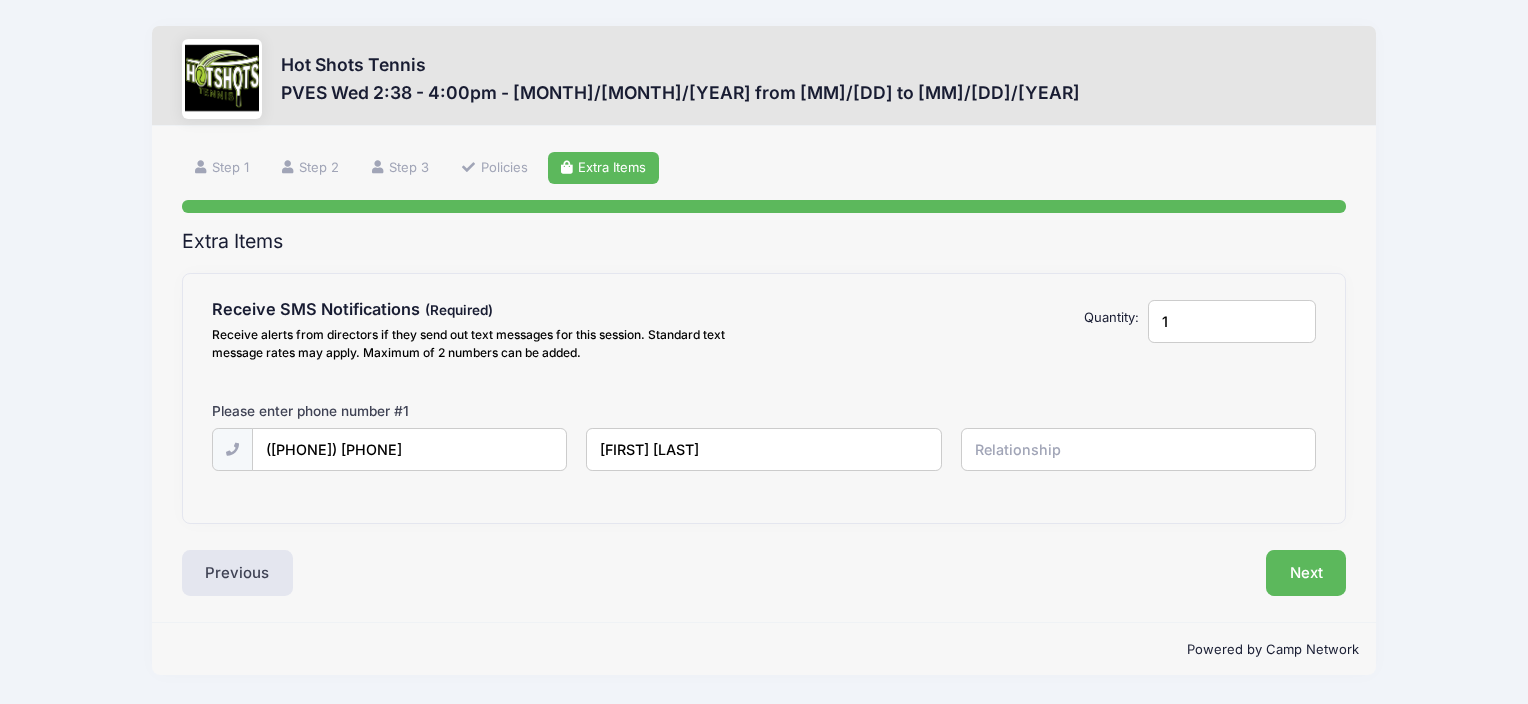 type on "Susie Igumnov" 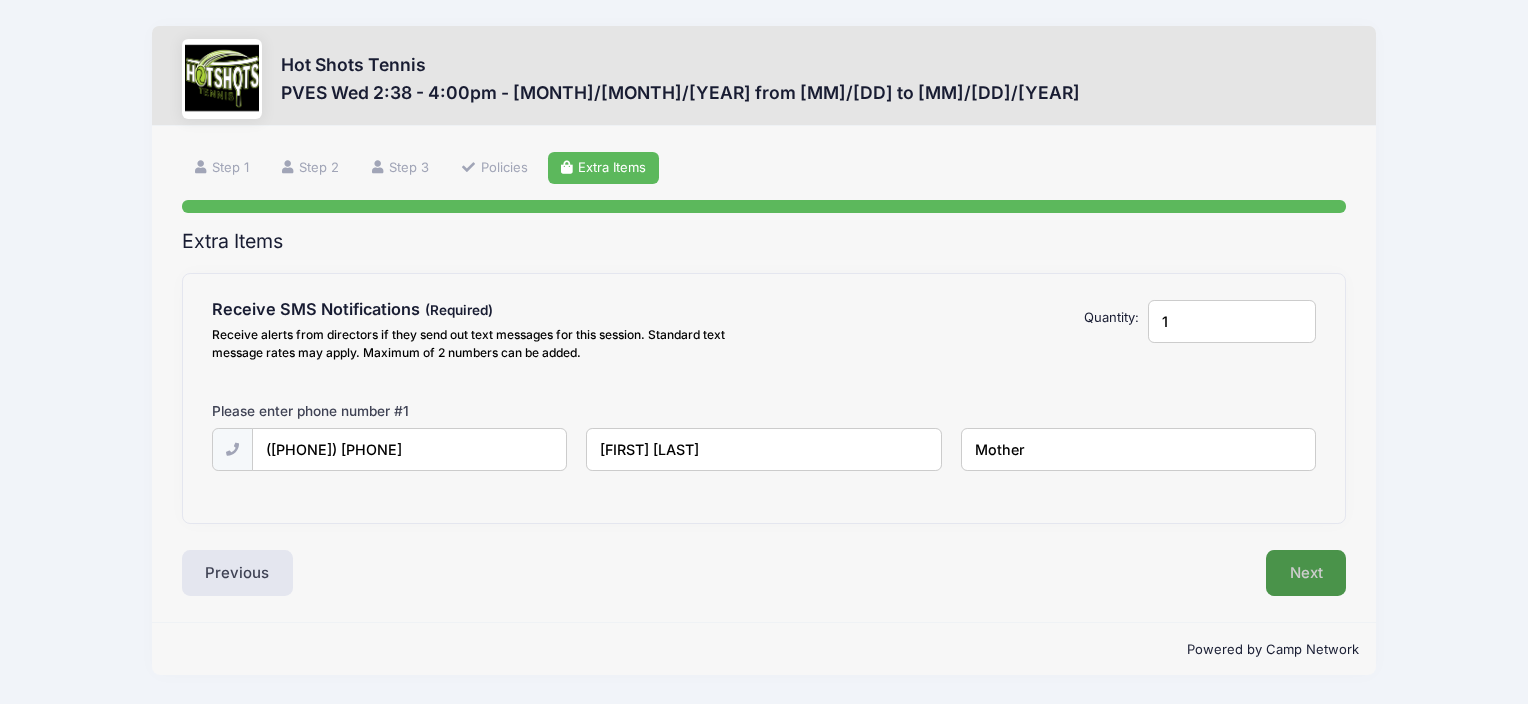 type on "Mother" 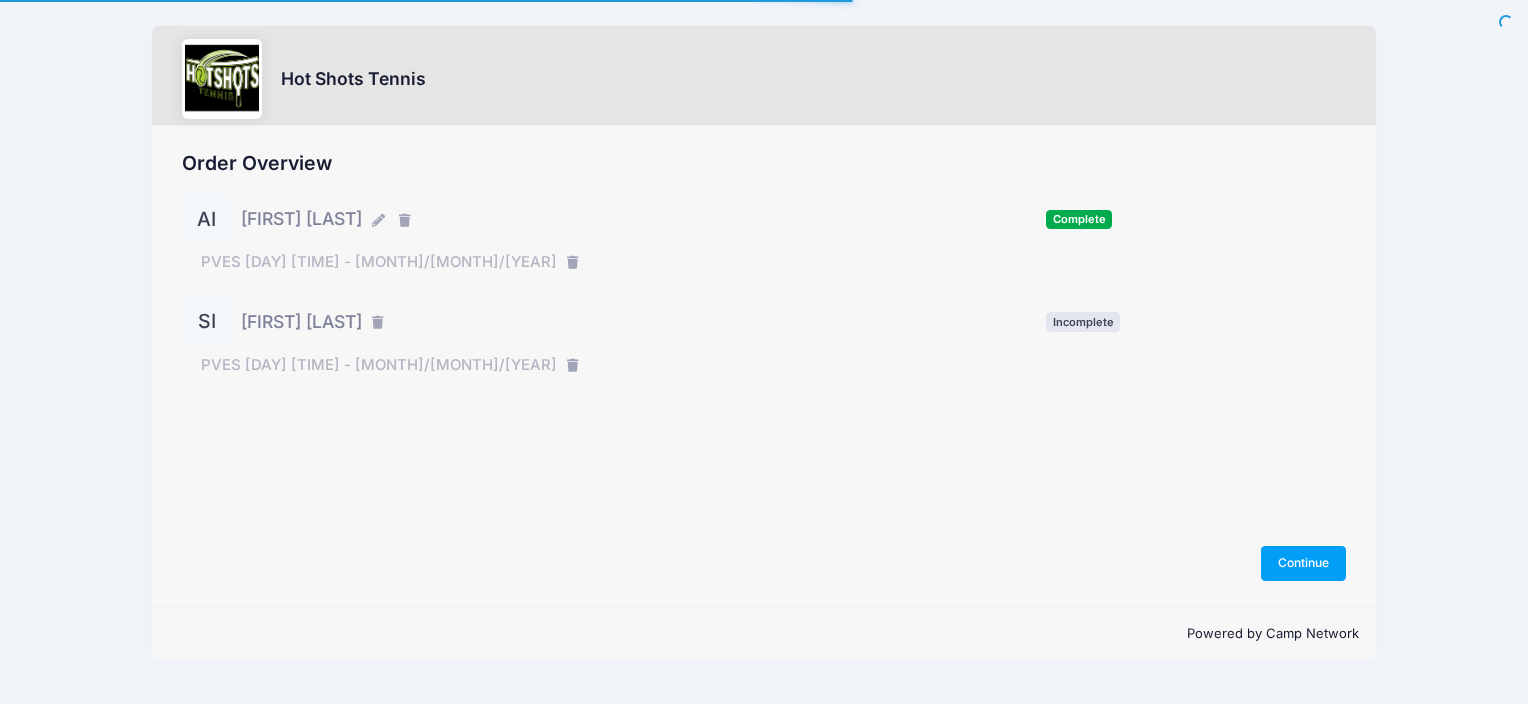 scroll, scrollTop: 0, scrollLeft: 0, axis: both 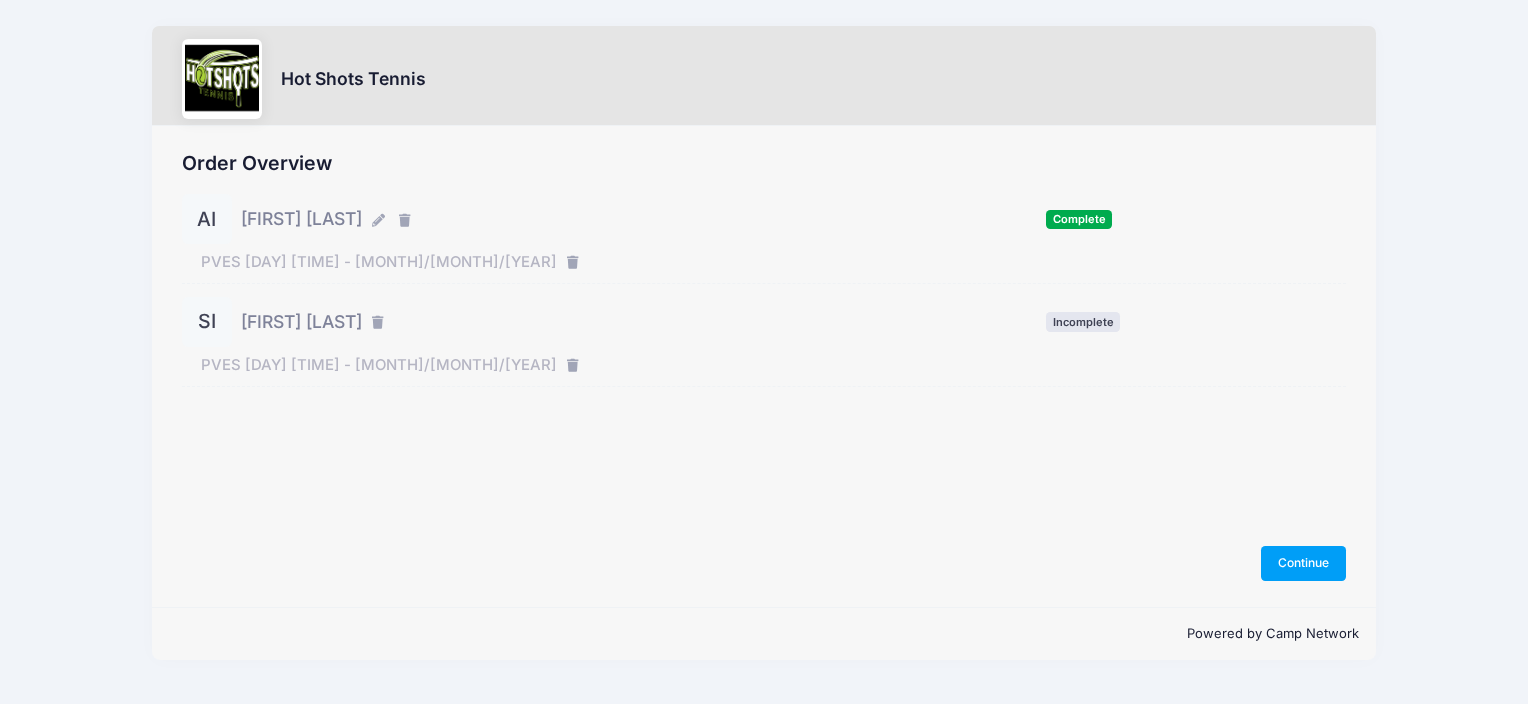 click on "Incomplete" at bounding box center [1083, 321] 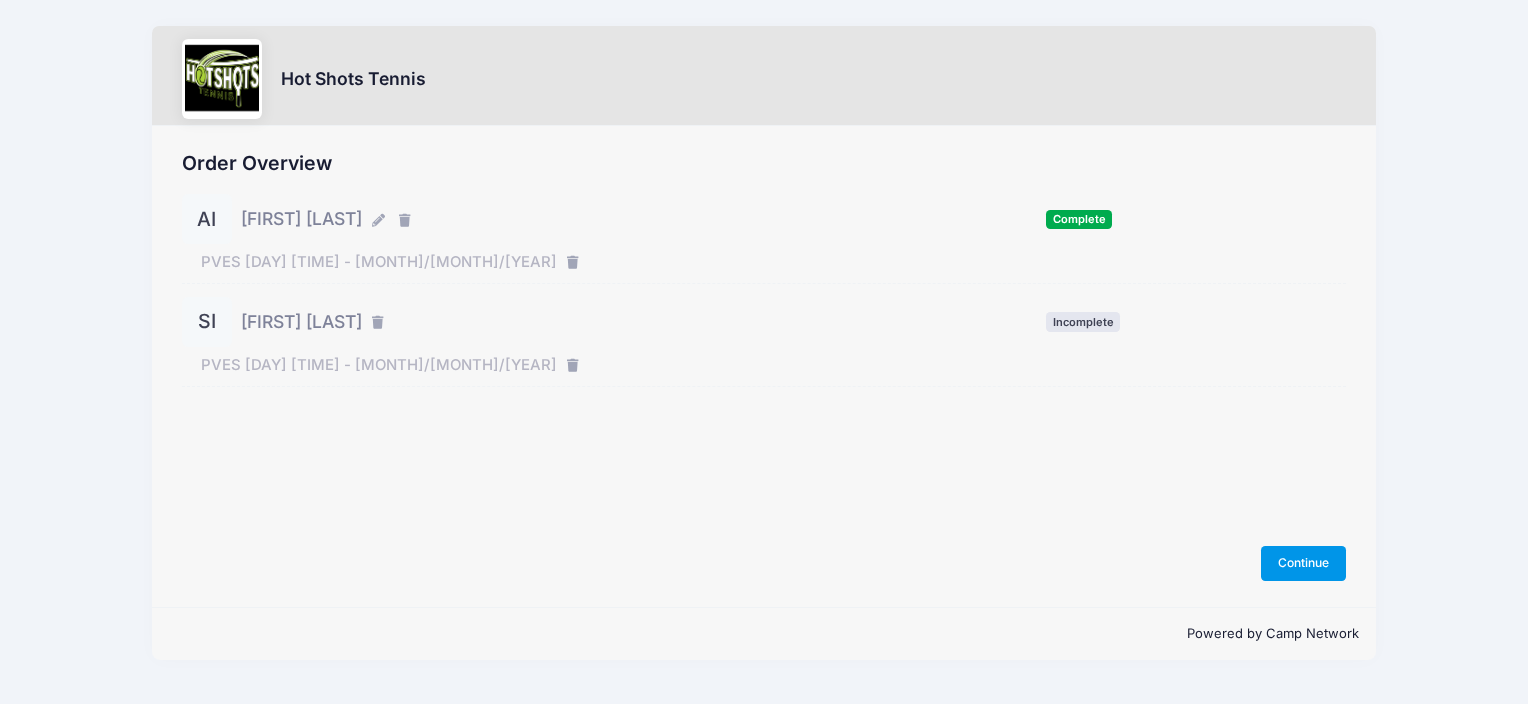 click on "Continue" at bounding box center (1304, 563) 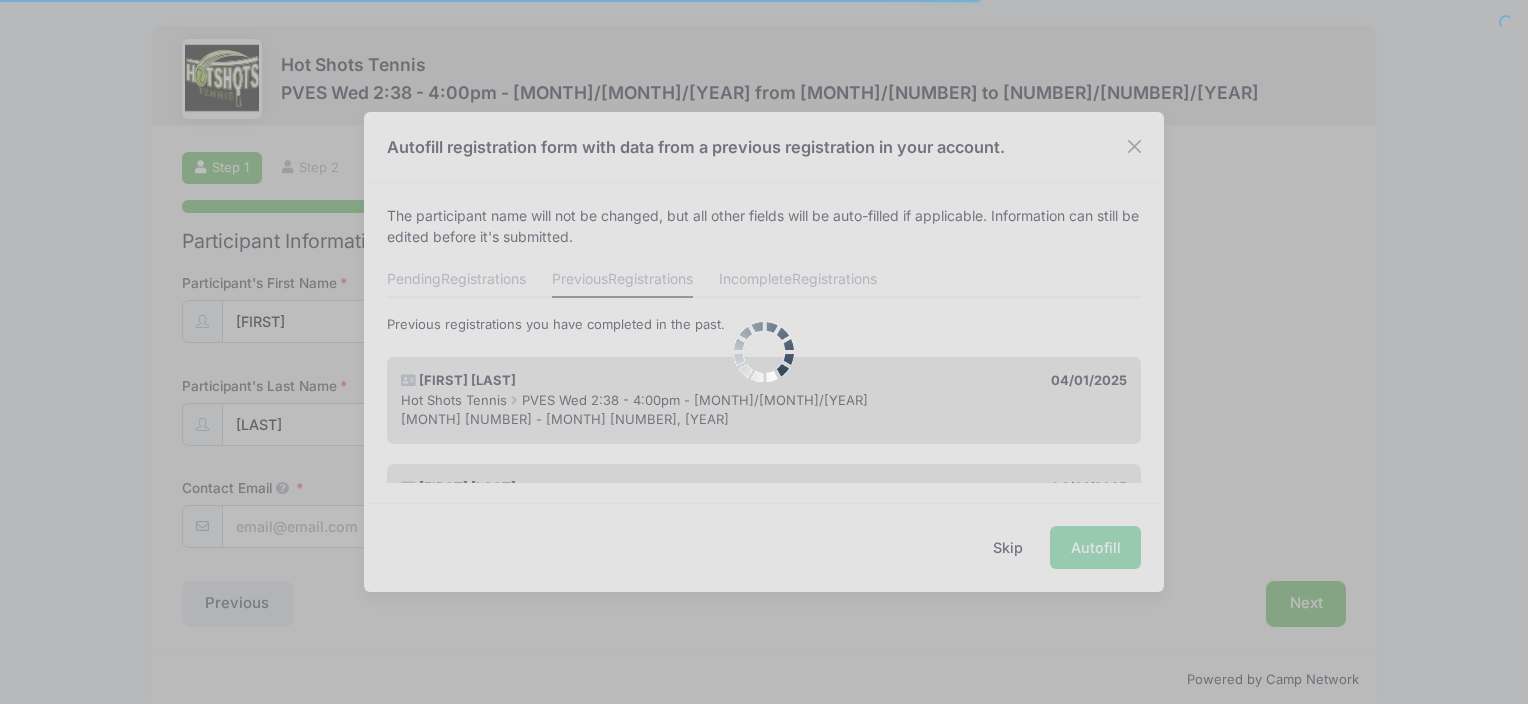 scroll, scrollTop: 0, scrollLeft: 0, axis: both 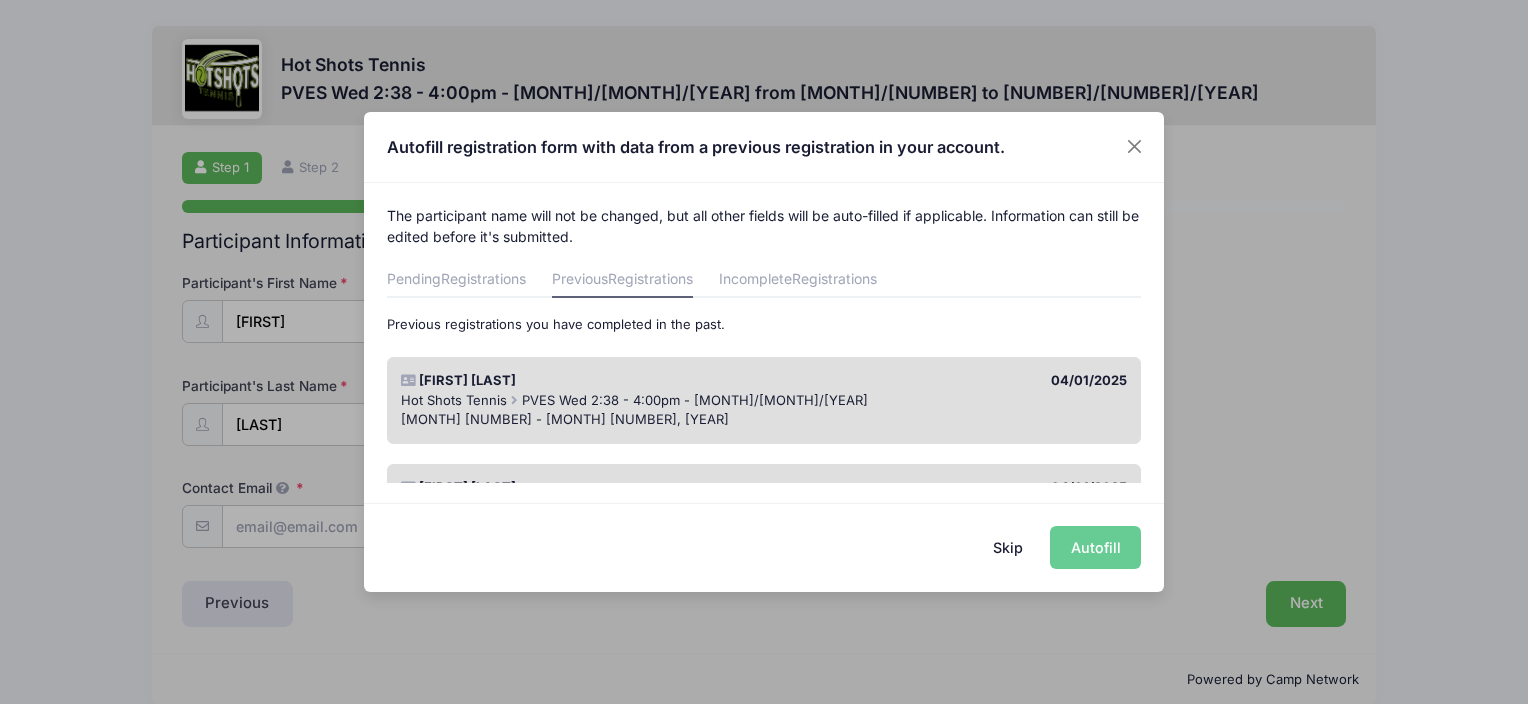click on "PVES Wed 2:38 - 4:00pm - [MONTH]/[MONTH]/[YEAR]" at bounding box center (695, 400) 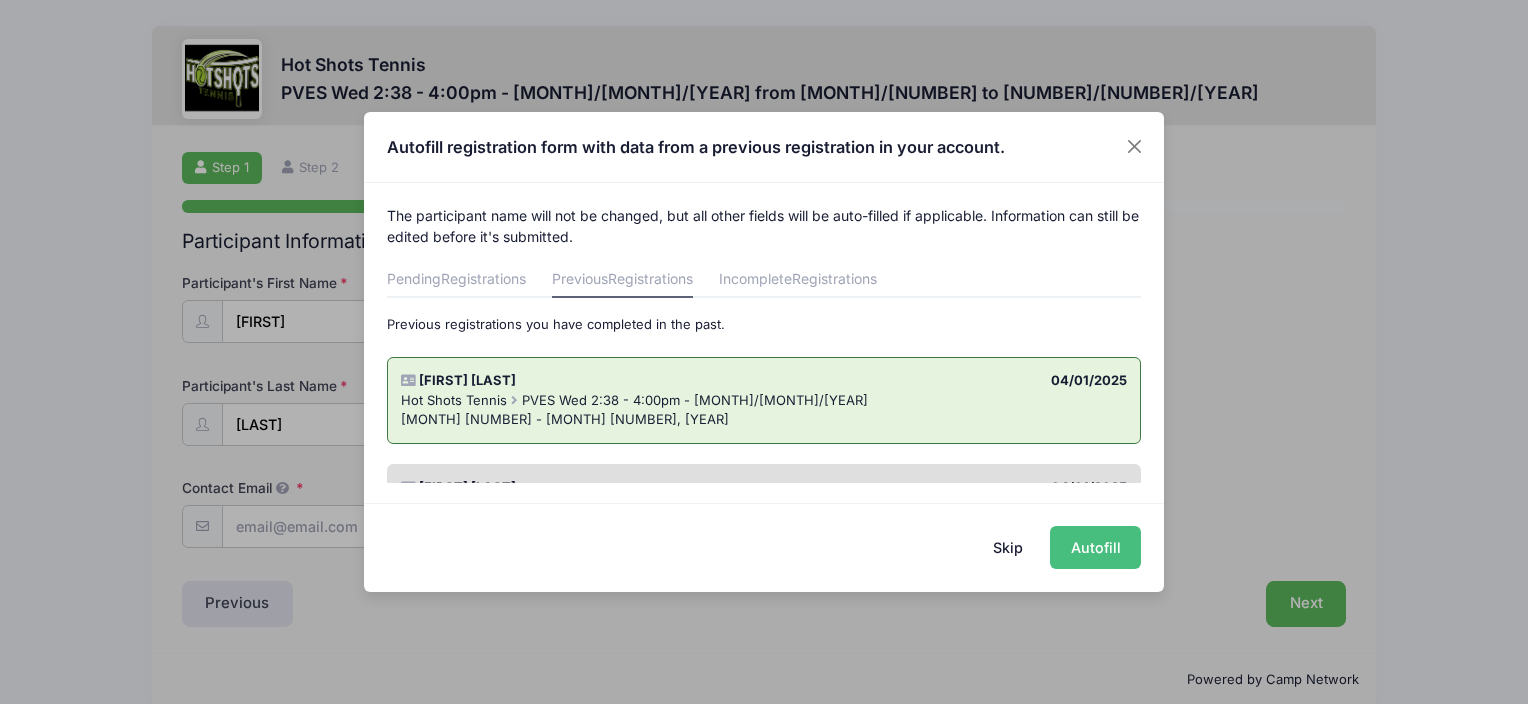 click on "Autofill" at bounding box center [1095, 547] 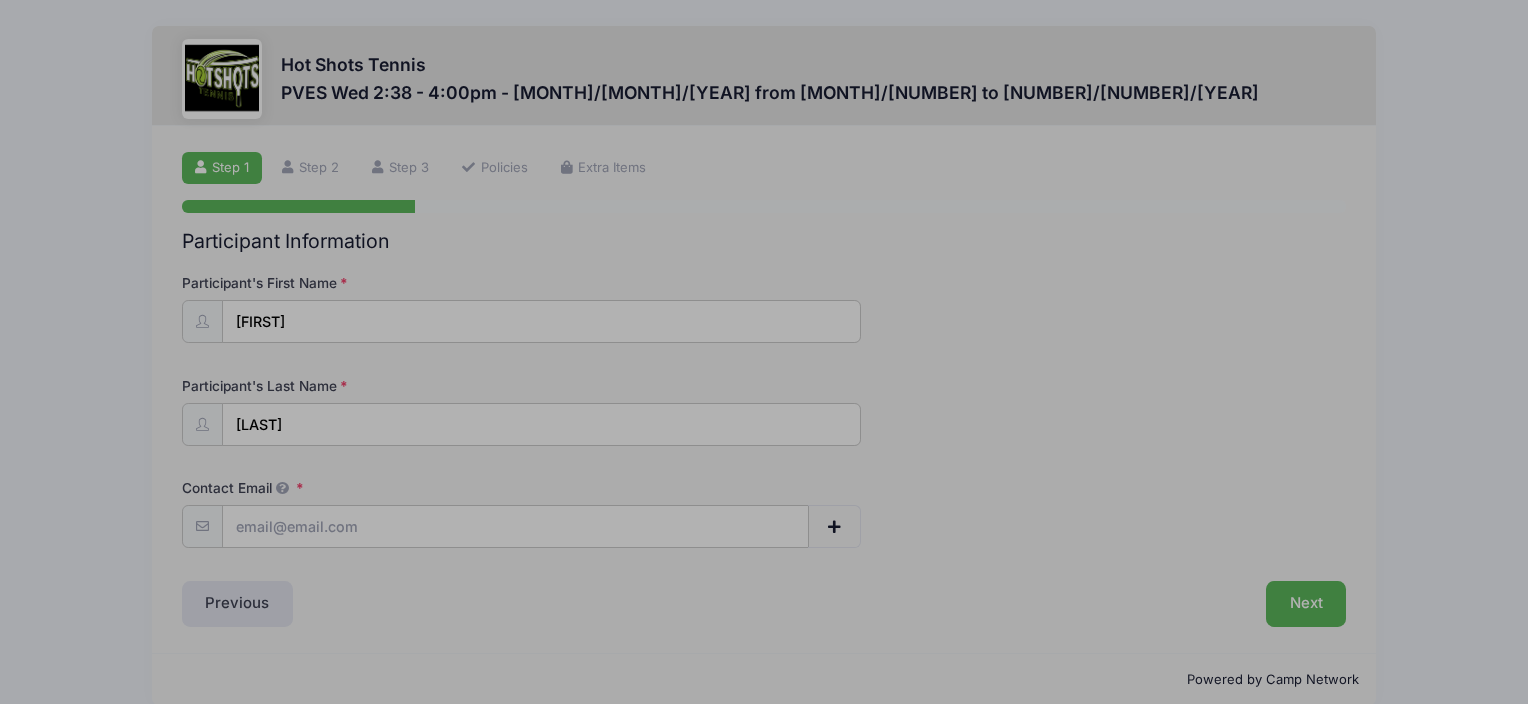 type on "[EMAIL]" 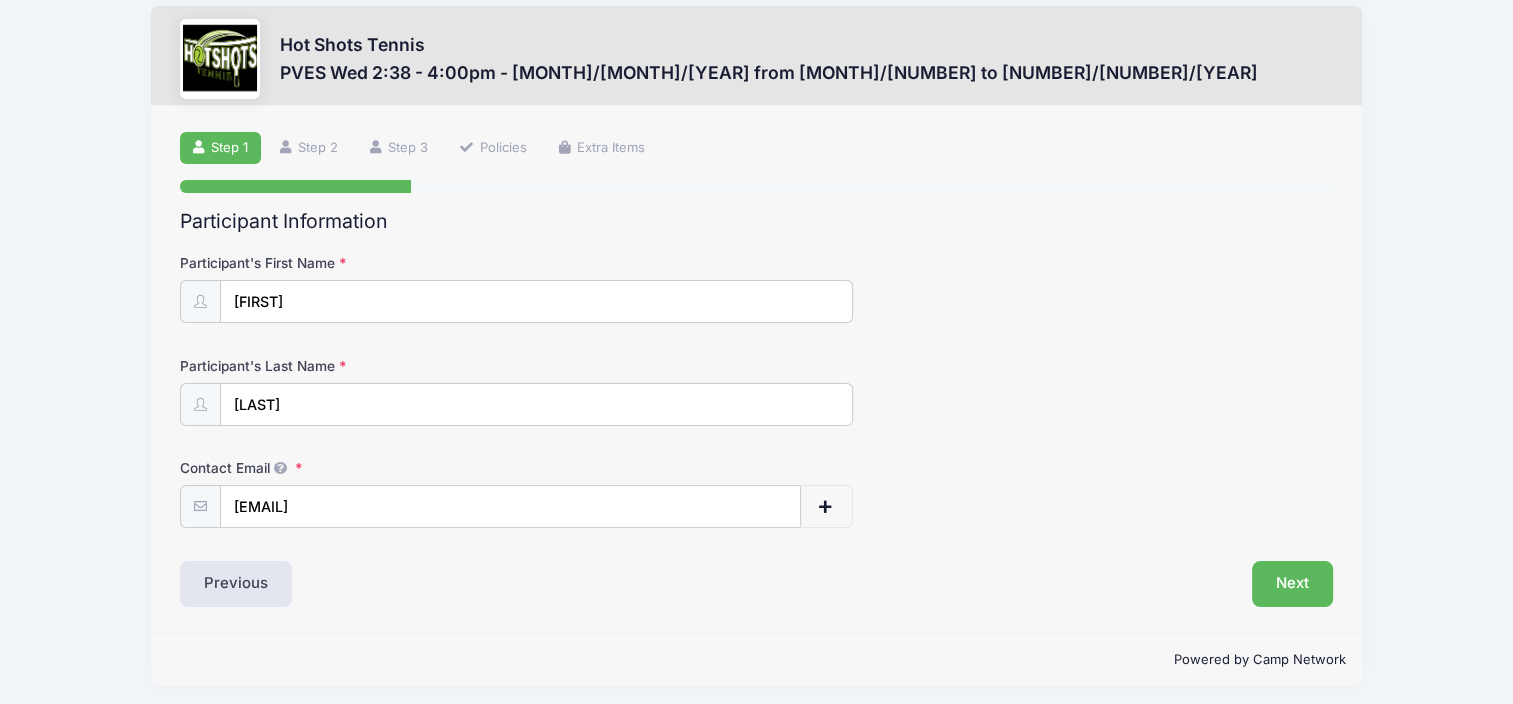 scroll, scrollTop: 25, scrollLeft: 0, axis: vertical 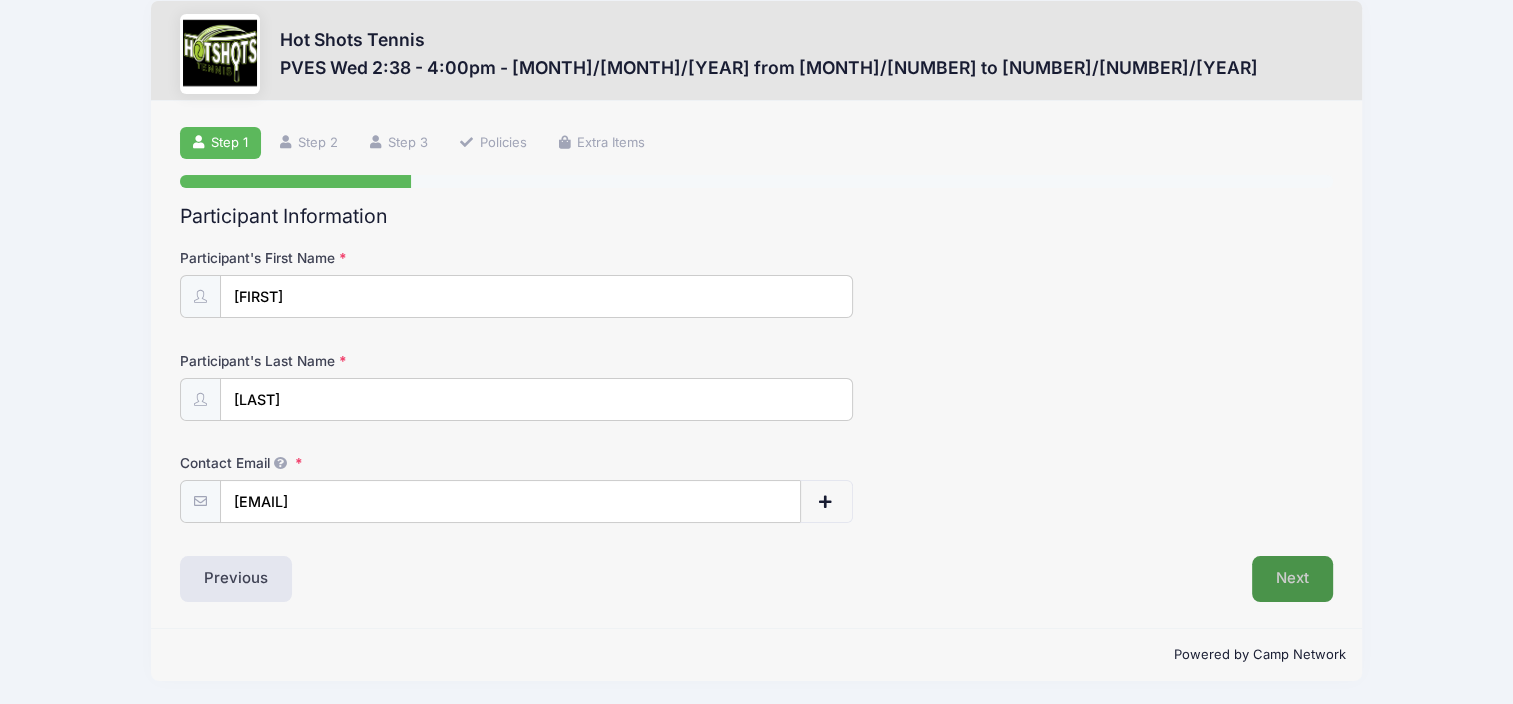 click on "Next" at bounding box center (1292, 579) 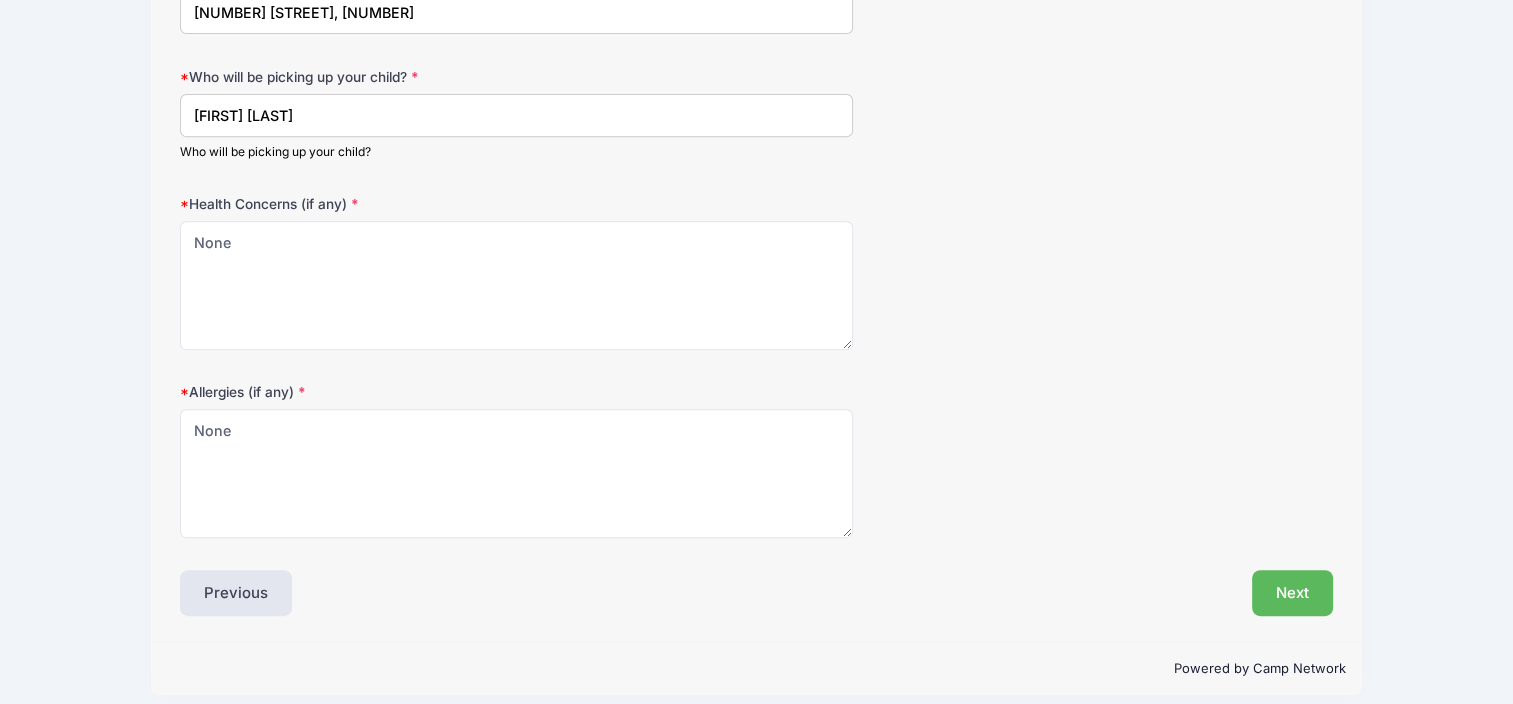 scroll, scrollTop: 833, scrollLeft: 0, axis: vertical 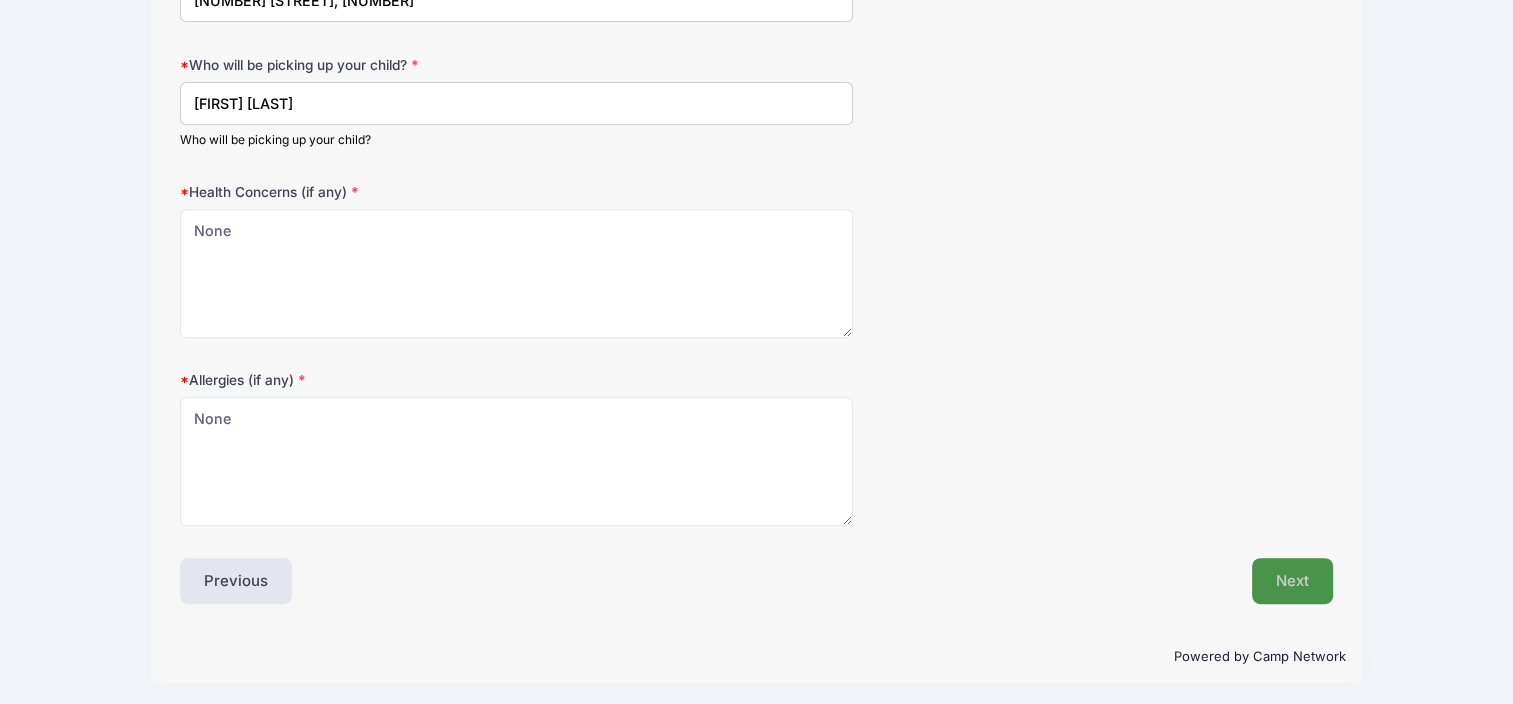 click on "Next" at bounding box center [1292, 581] 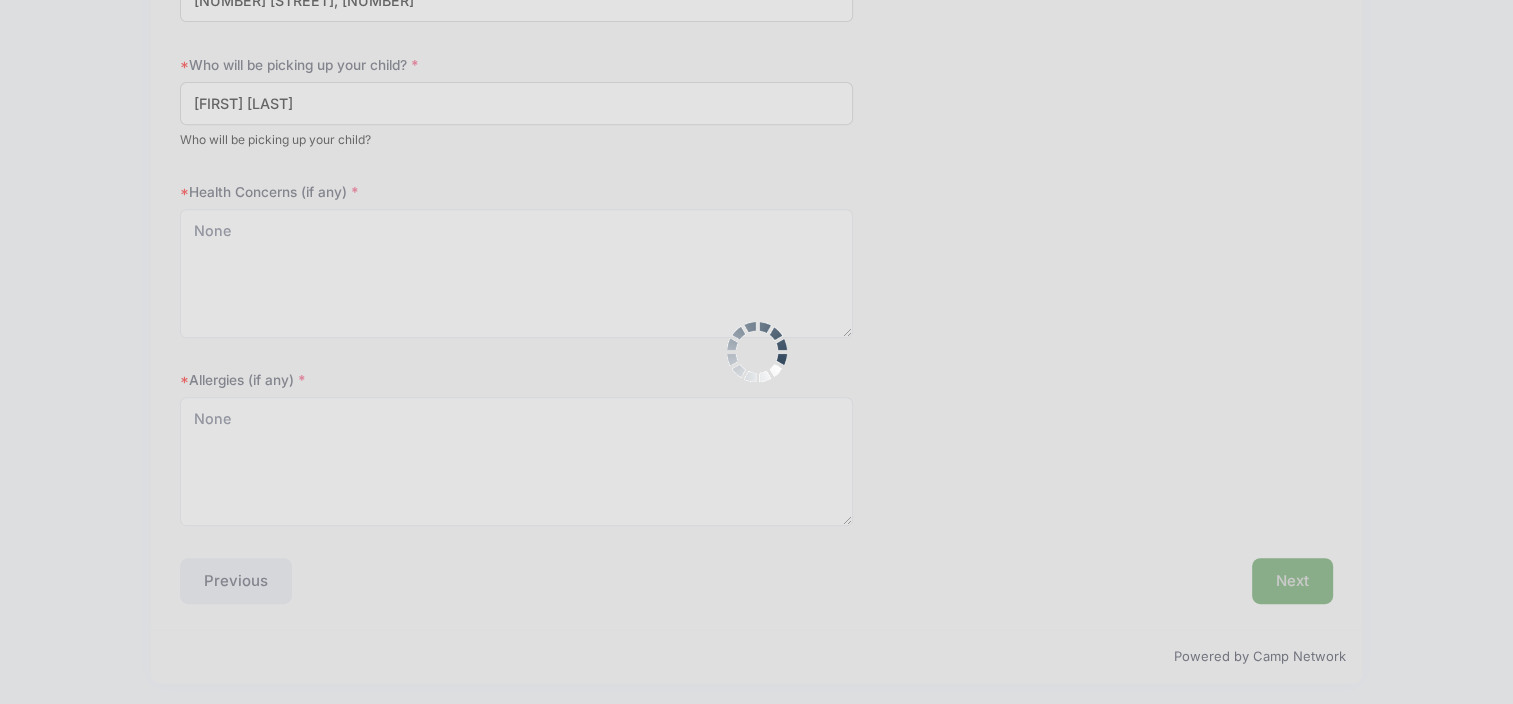 scroll, scrollTop: 832, scrollLeft: 0, axis: vertical 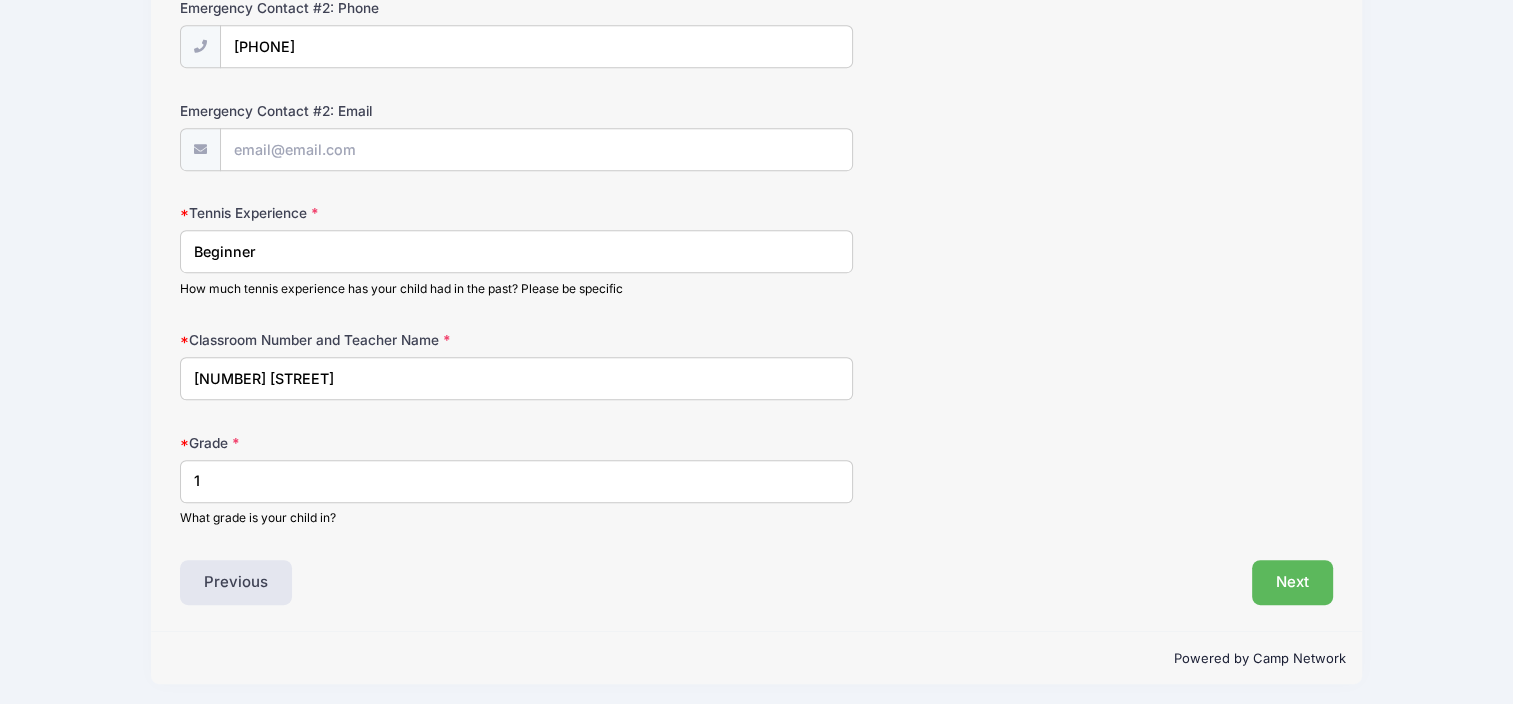 drag, startPoint x: -283, startPoint y: 273, endPoint x: -330, endPoint y: 267, distance: 47.38143 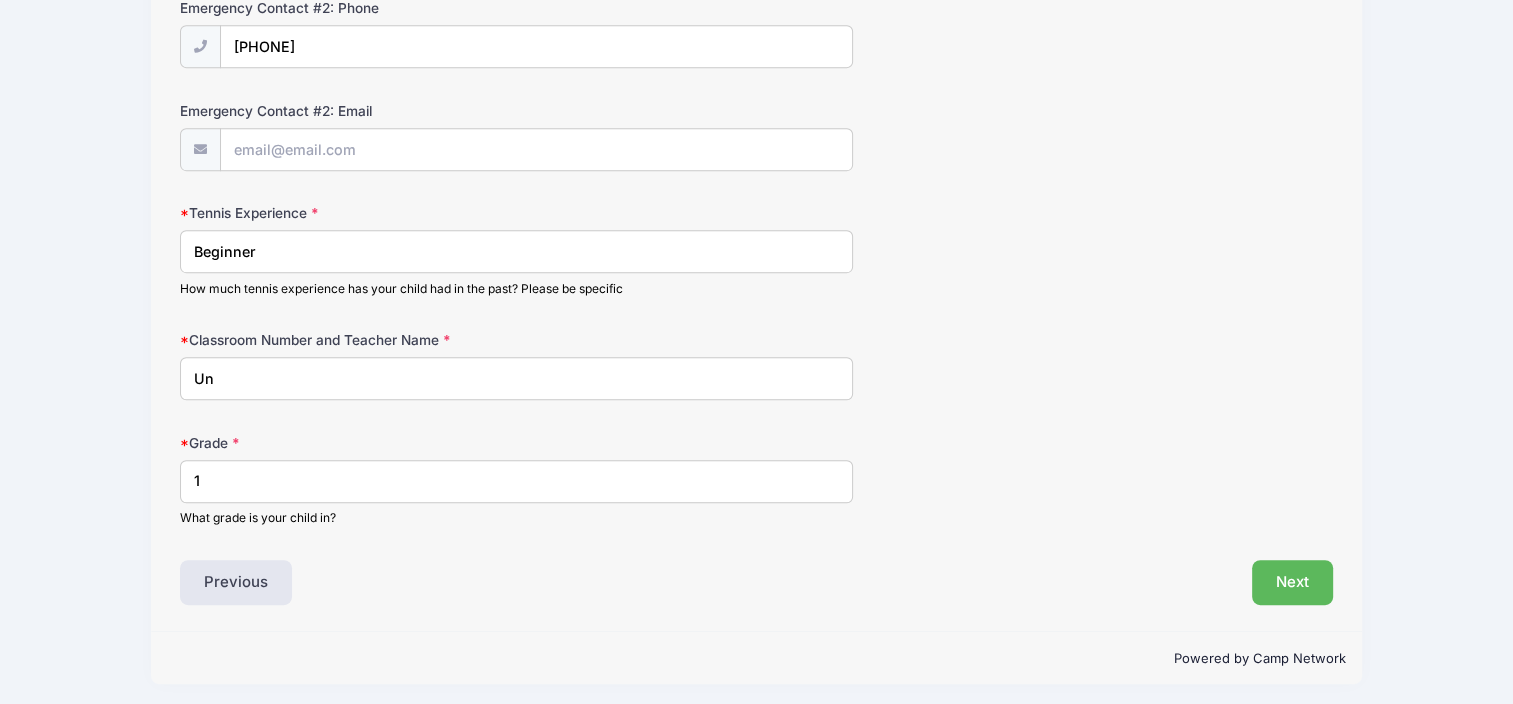 type on "Unknown" 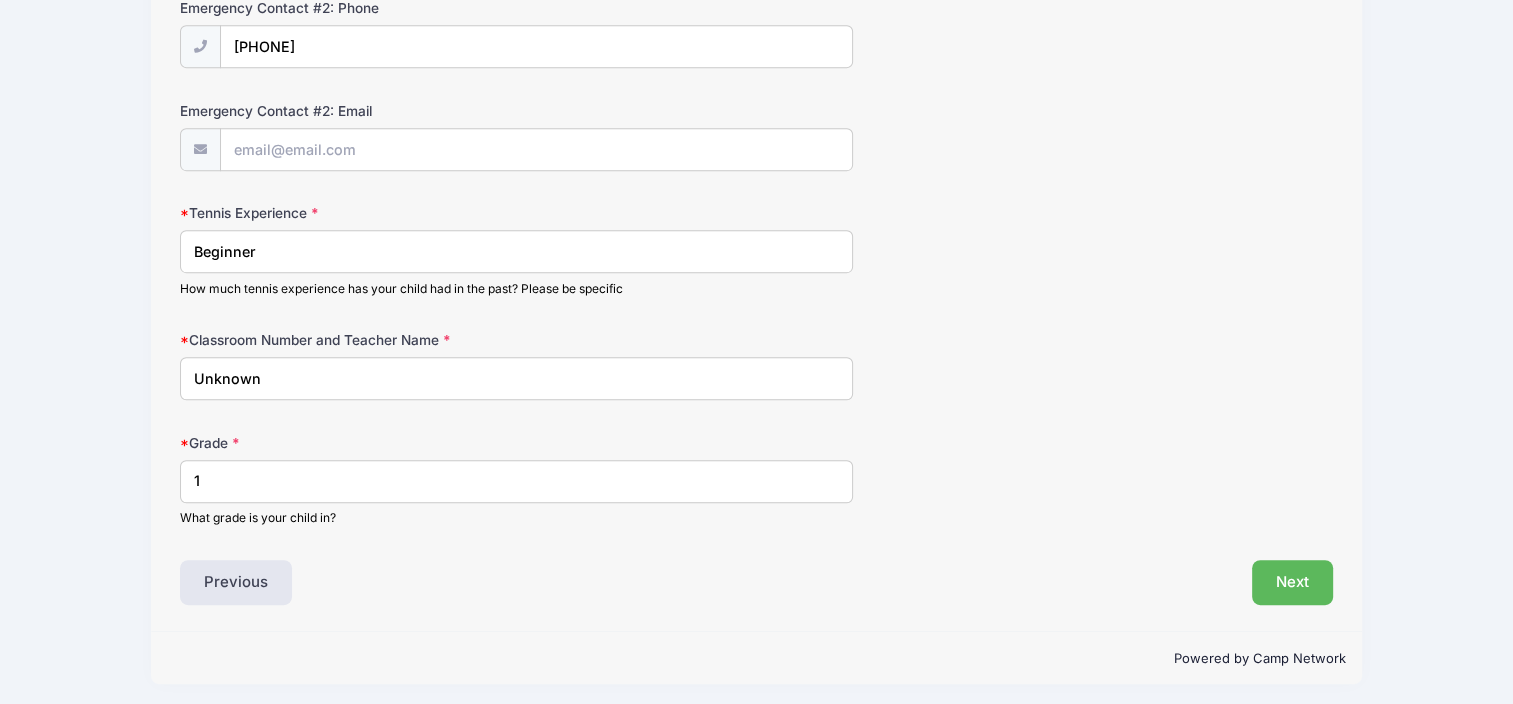drag, startPoint x: 174, startPoint y: 454, endPoint x: 122, endPoint y: 440, distance: 53.851646 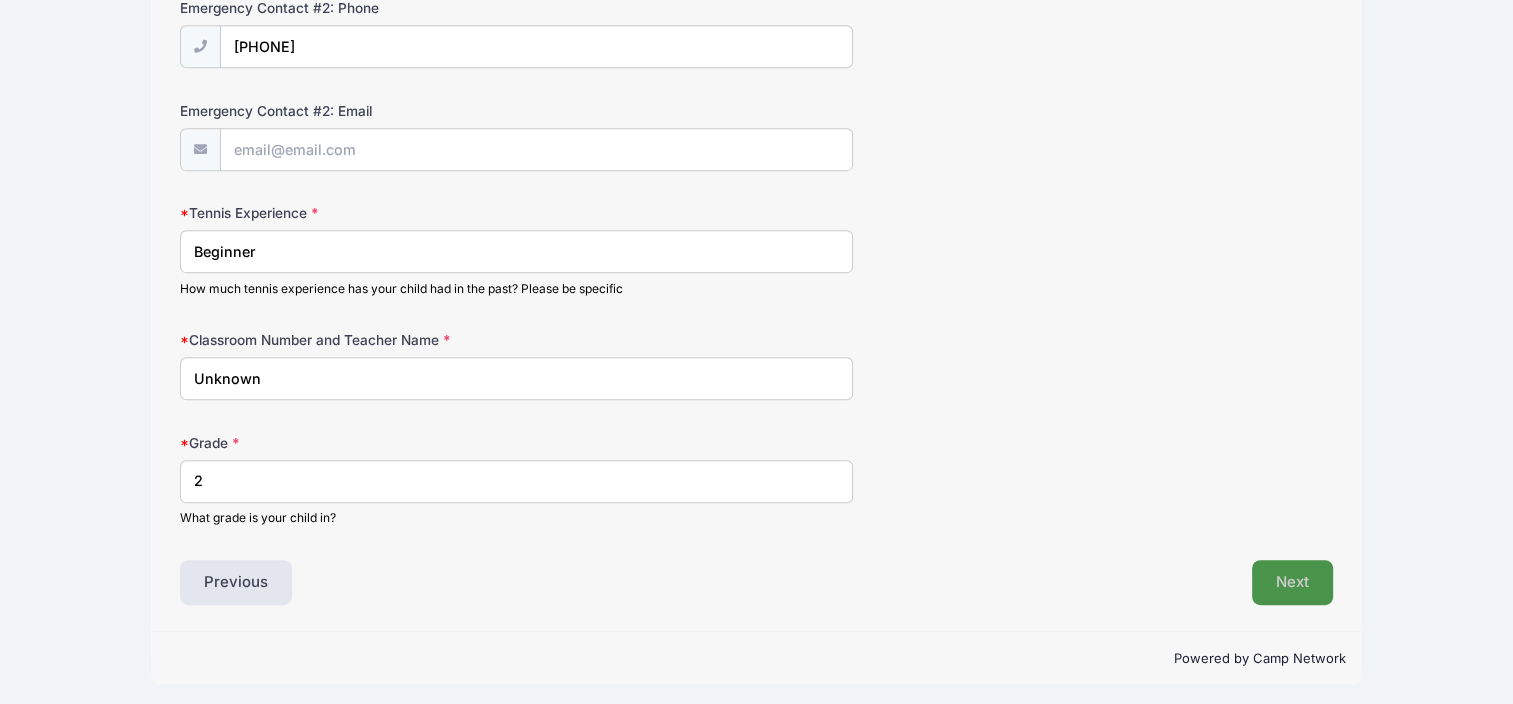 type on "2" 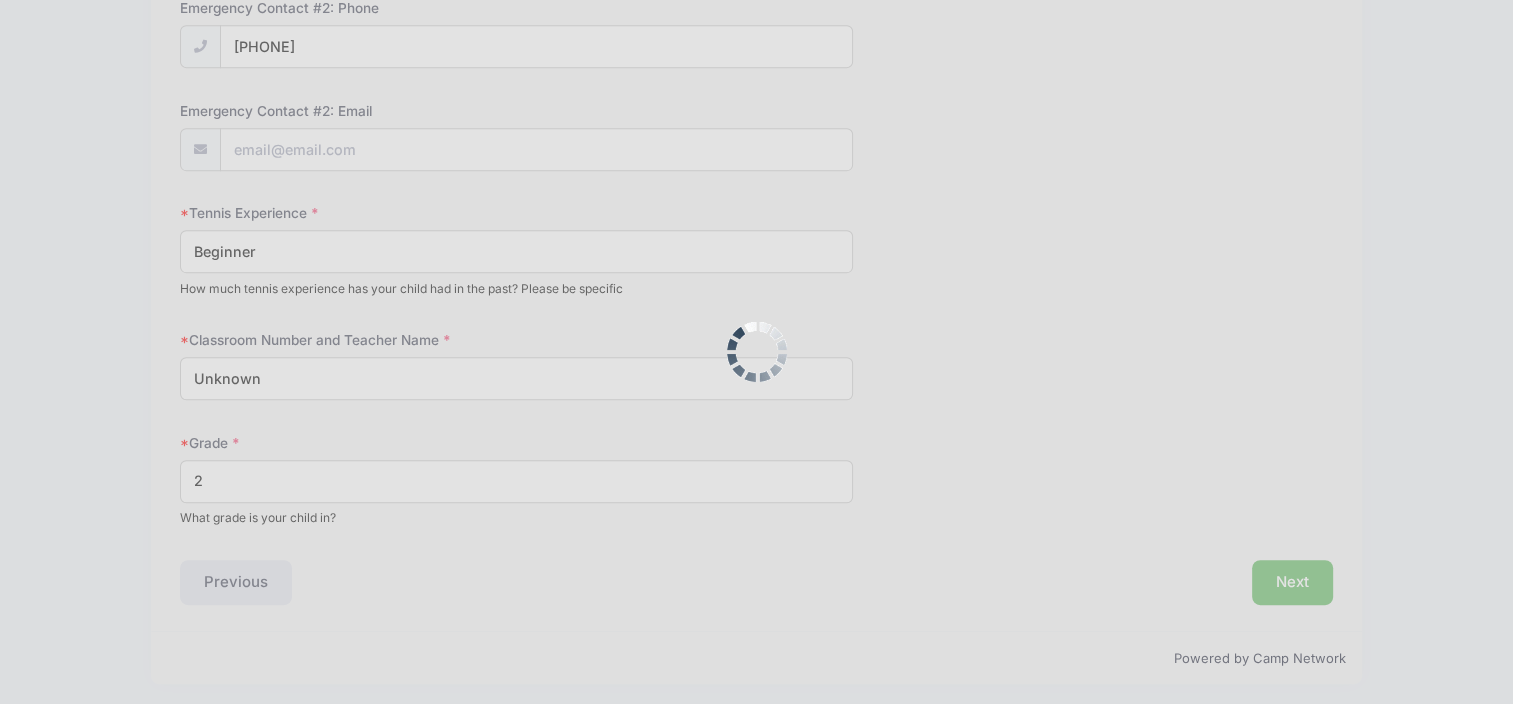 scroll, scrollTop: 181, scrollLeft: 0, axis: vertical 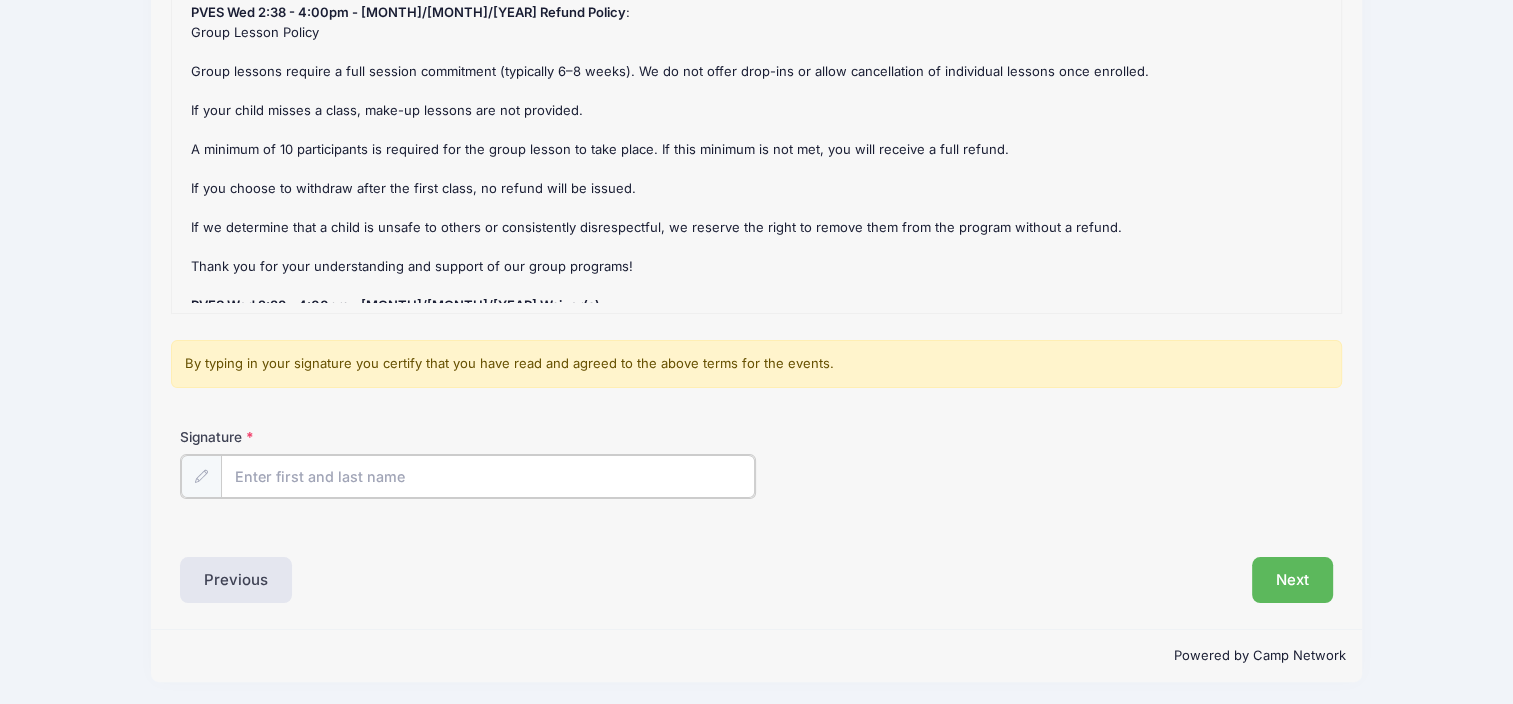 click on "Signature" at bounding box center (488, 476) 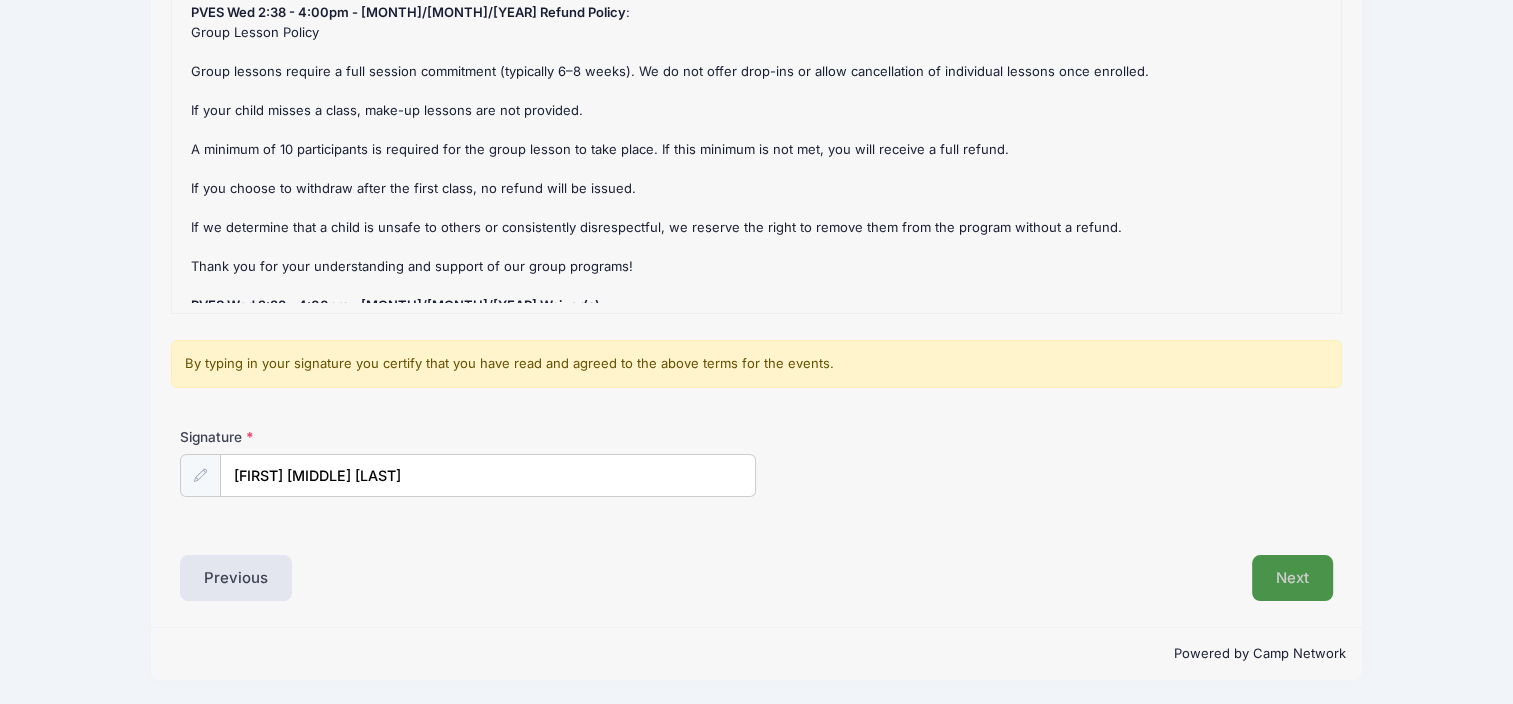 click on "Next" at bounding box center [1292, 578] 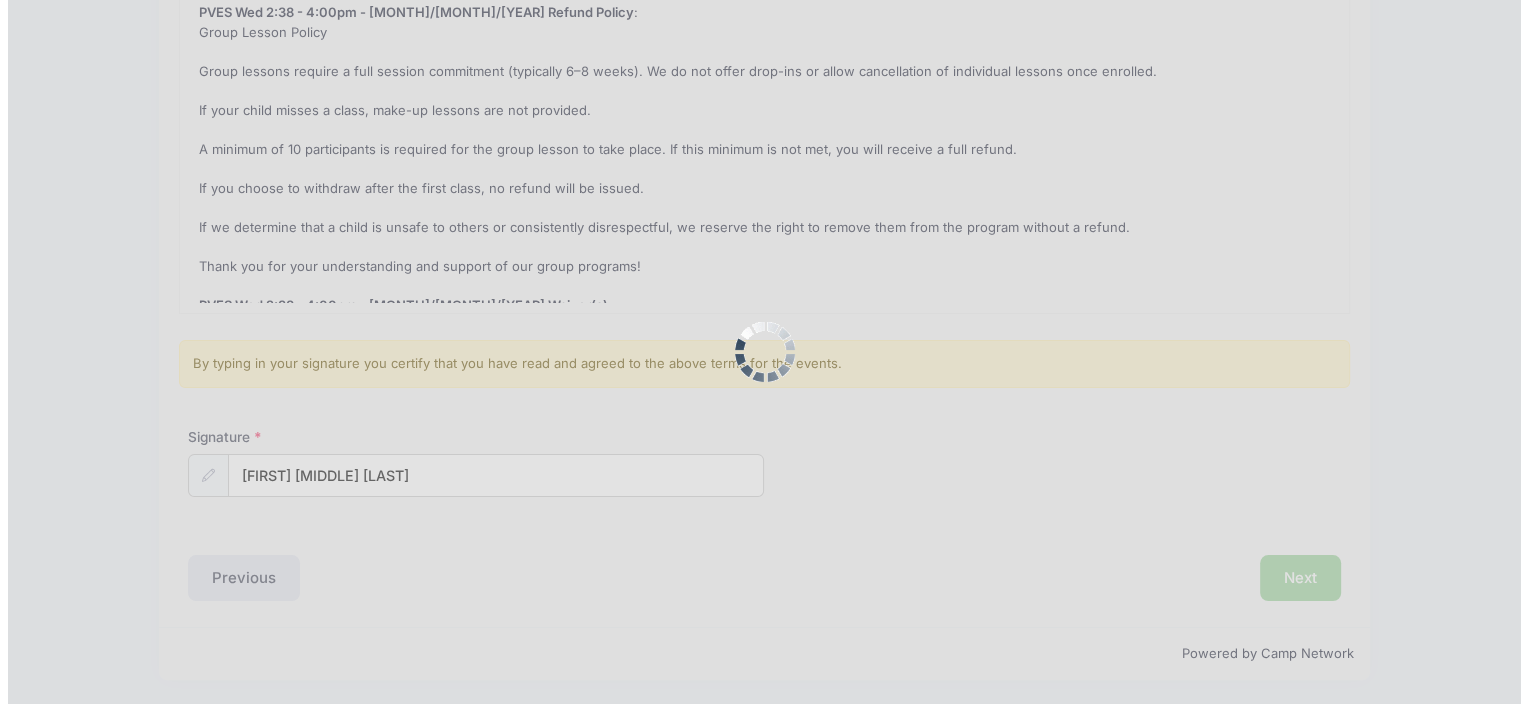 scroll, scrollTop: 0, scrollLeft: 0, axis: both 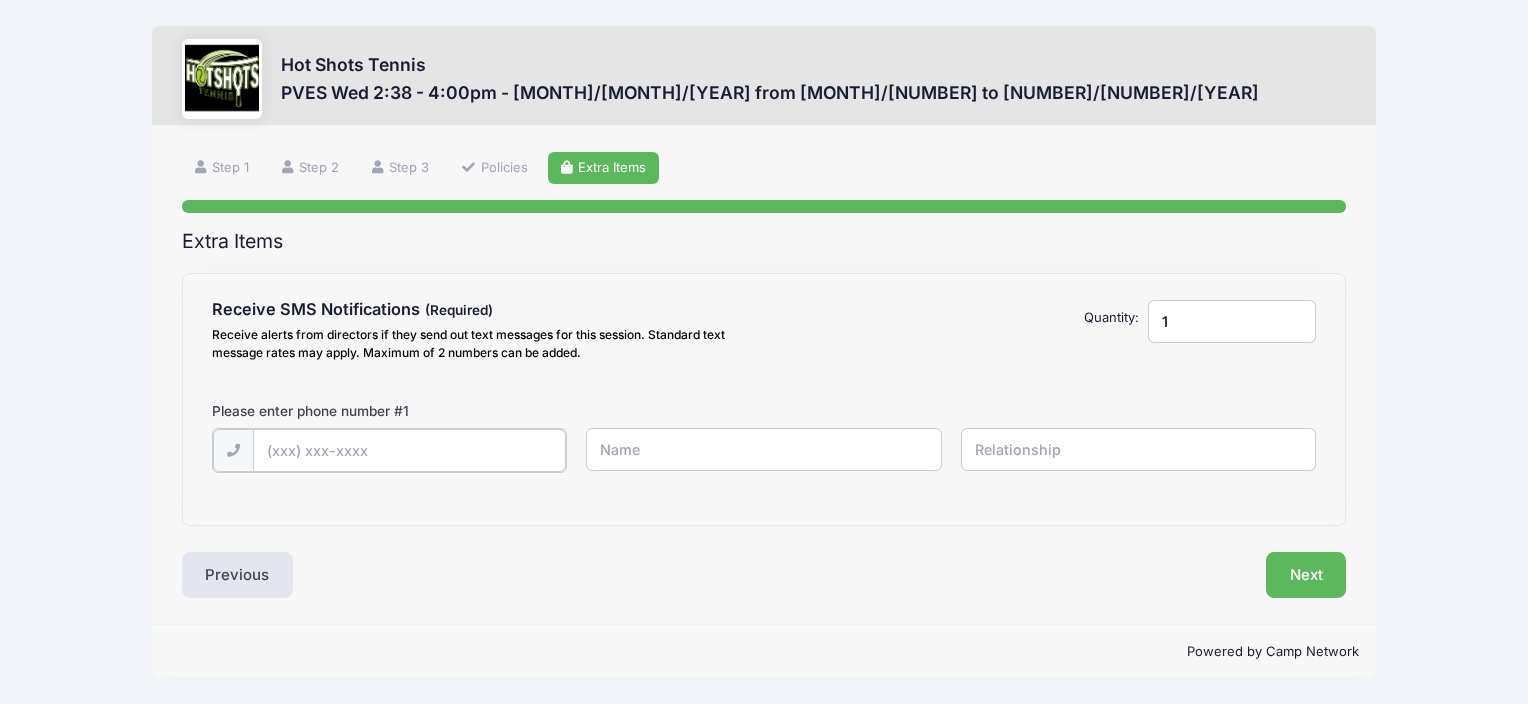 click at bounding box center [0, 0] 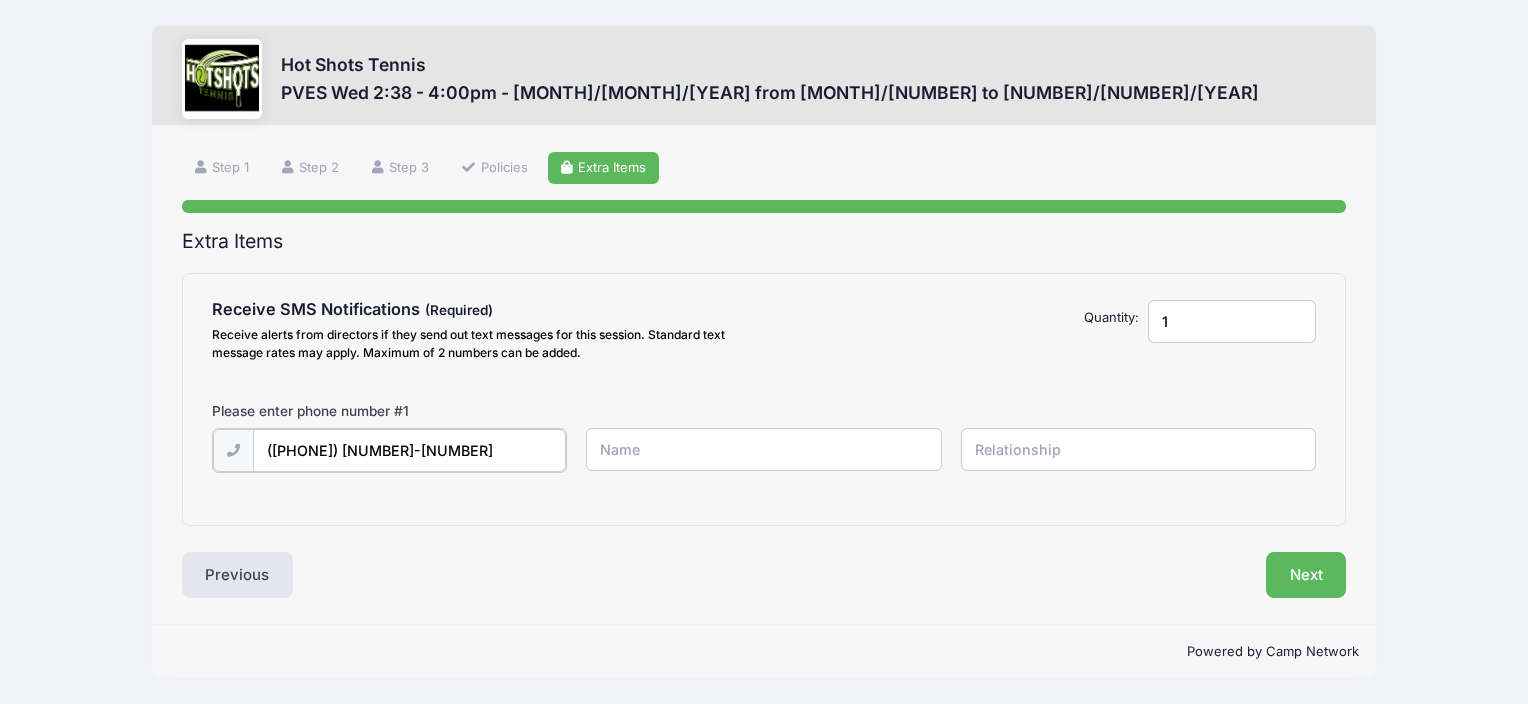 type on "(310) 709-3315" 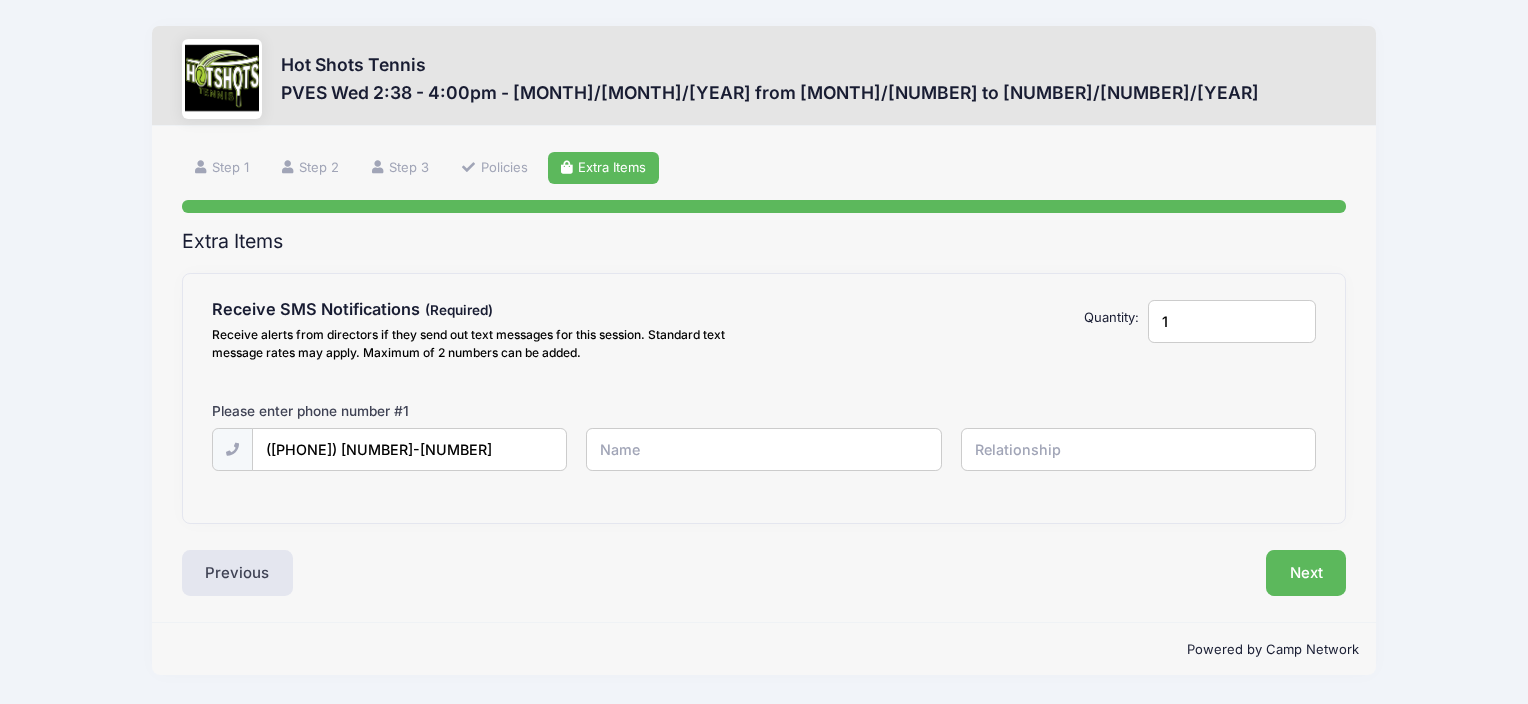 click at bounding box center [0, 0] 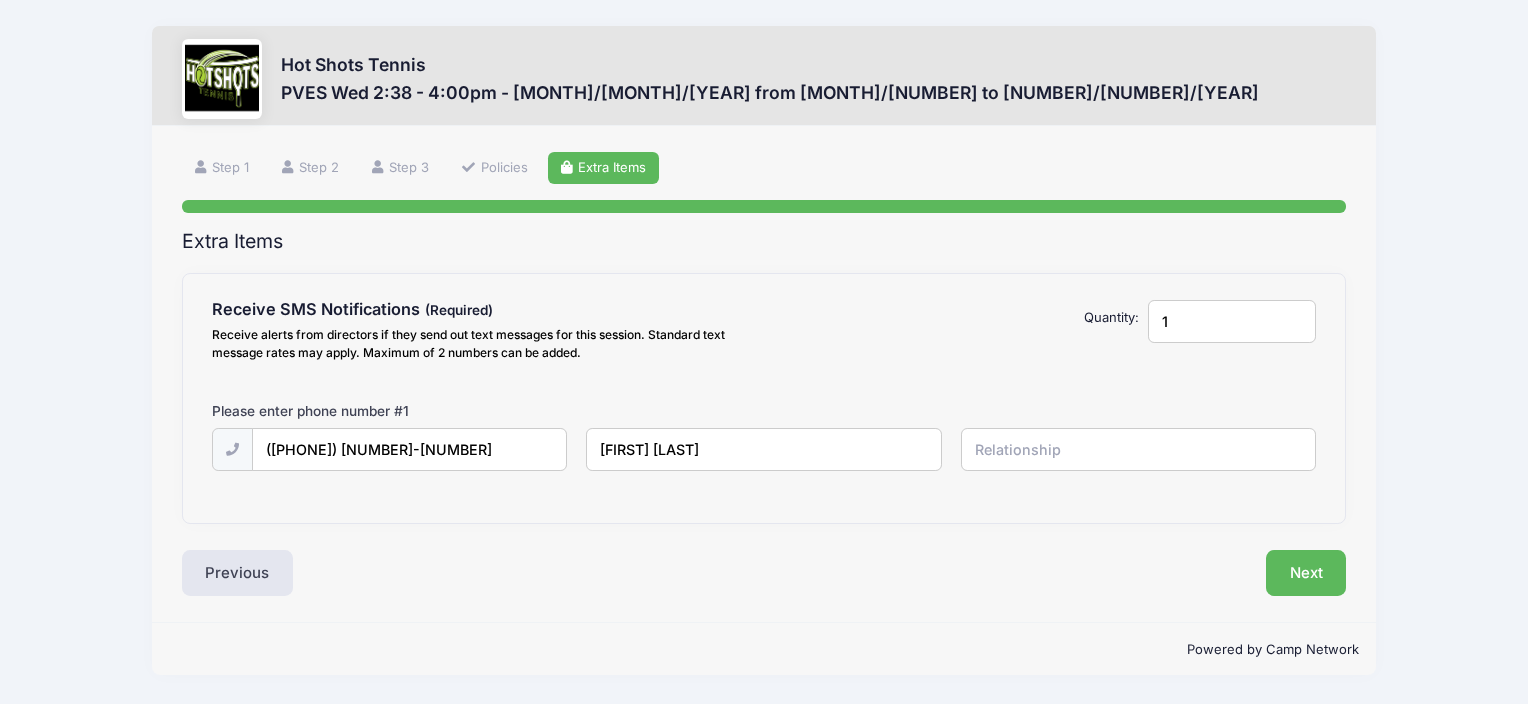 type on "Susie Igumnov" 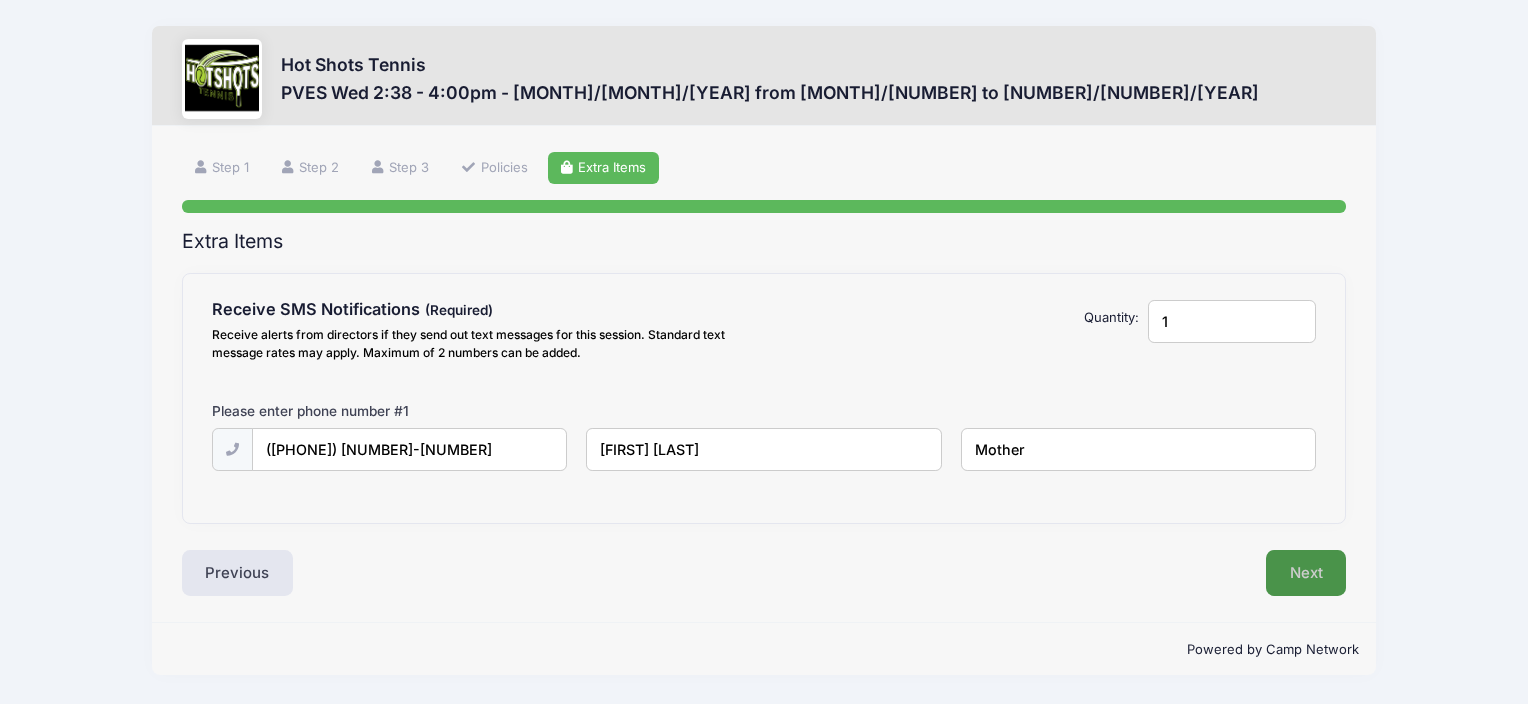 type on "Mother" 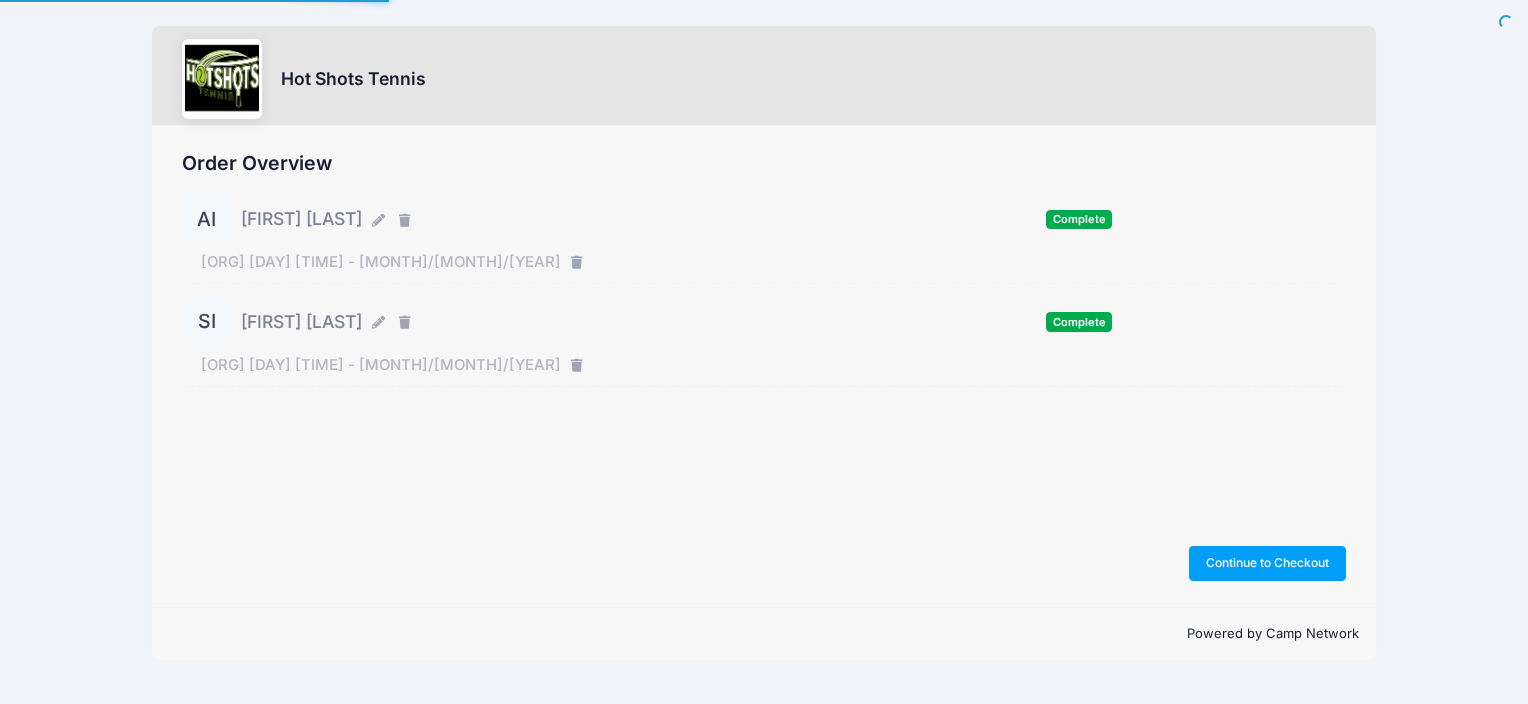 scroll, scrollTop: 0, scrollLeft: 0, axis: both 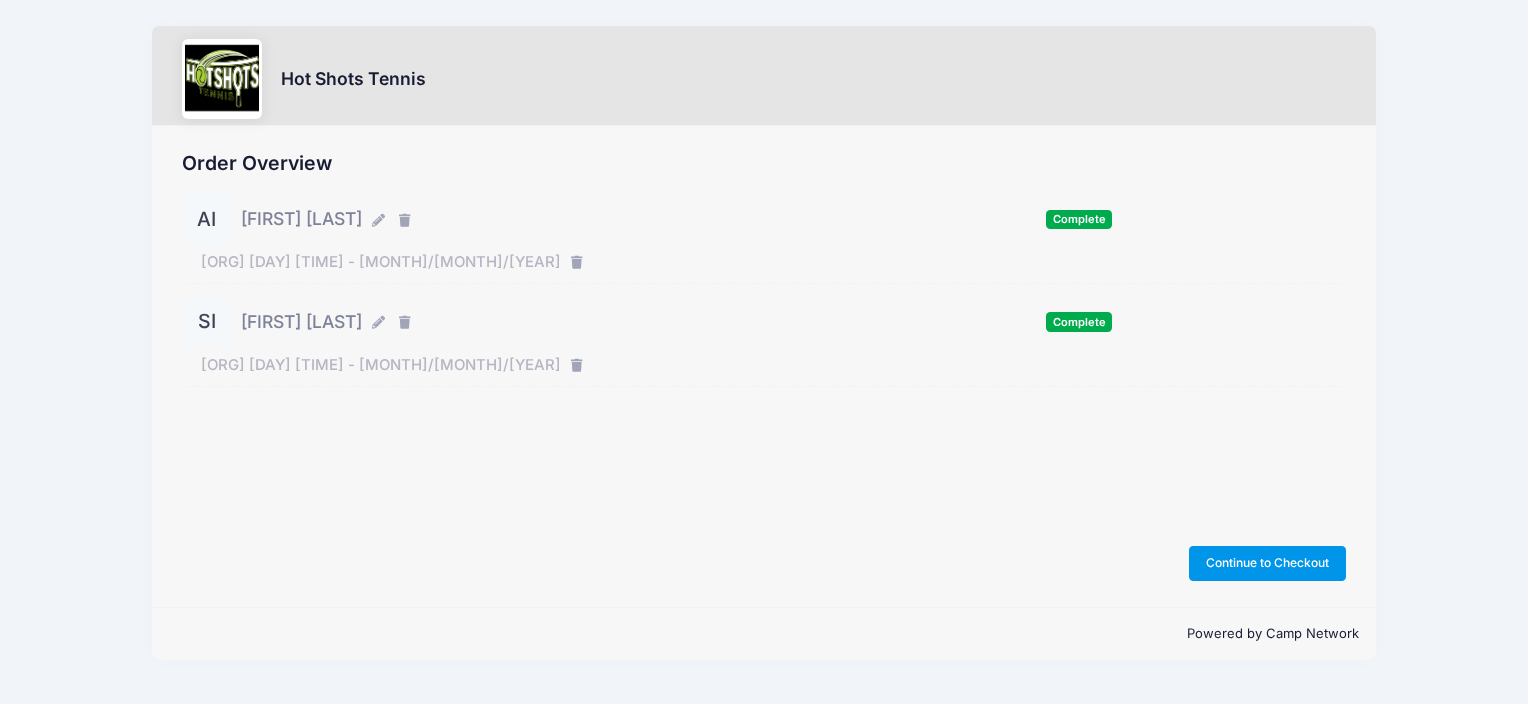click on "Continue to Checkout" at bounding box center (1268, 563) 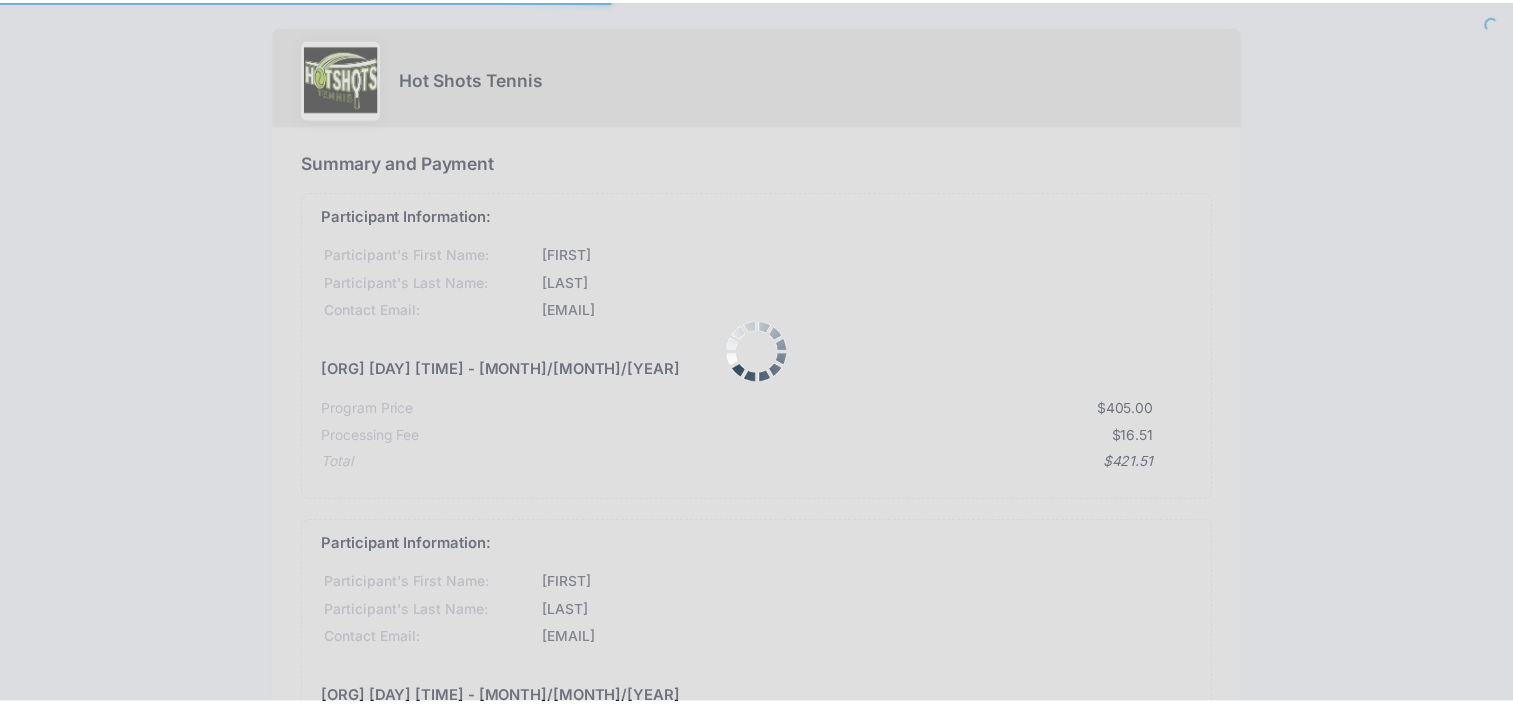 scroll, scrollTop: 0, scrollLeft: 0, axis: both 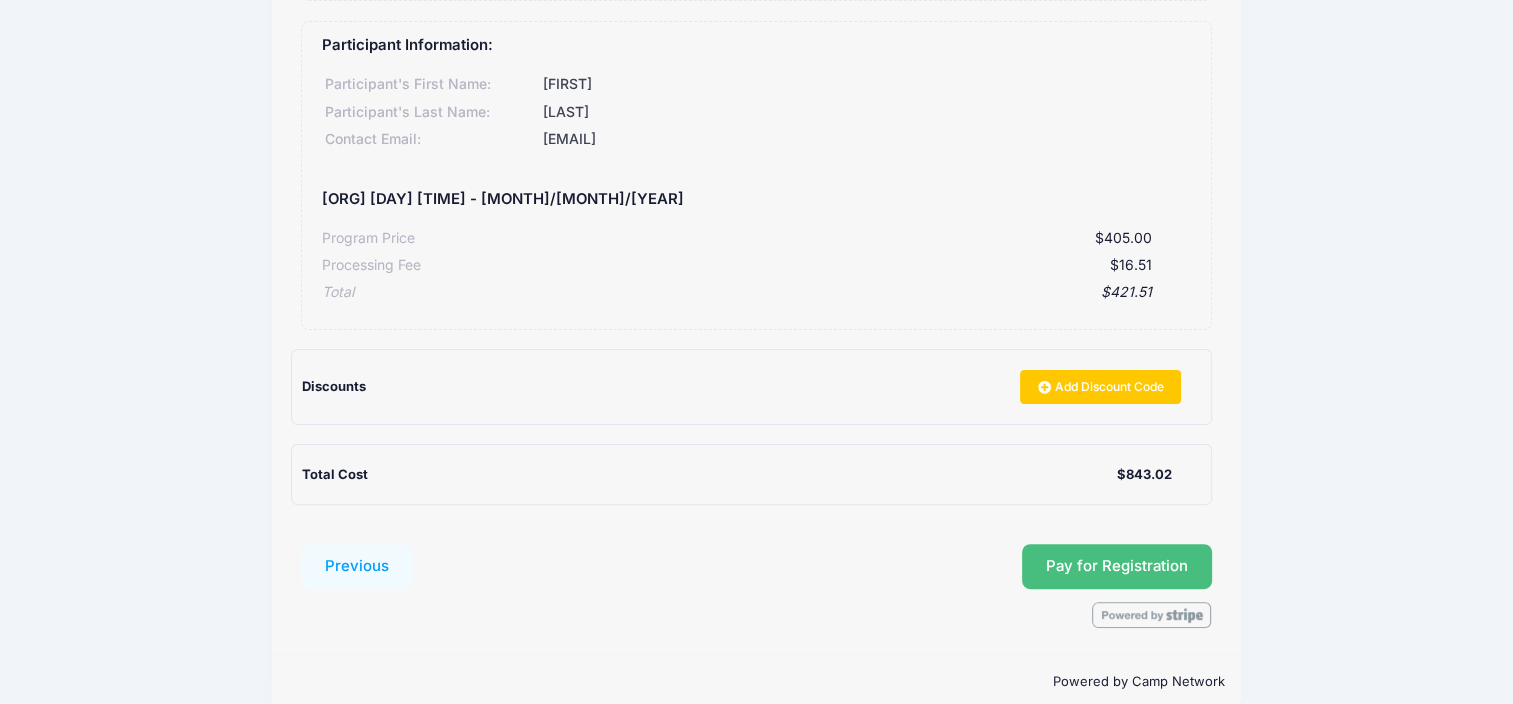 click on "Pay for Registration" at bounding box center (1117, 566) 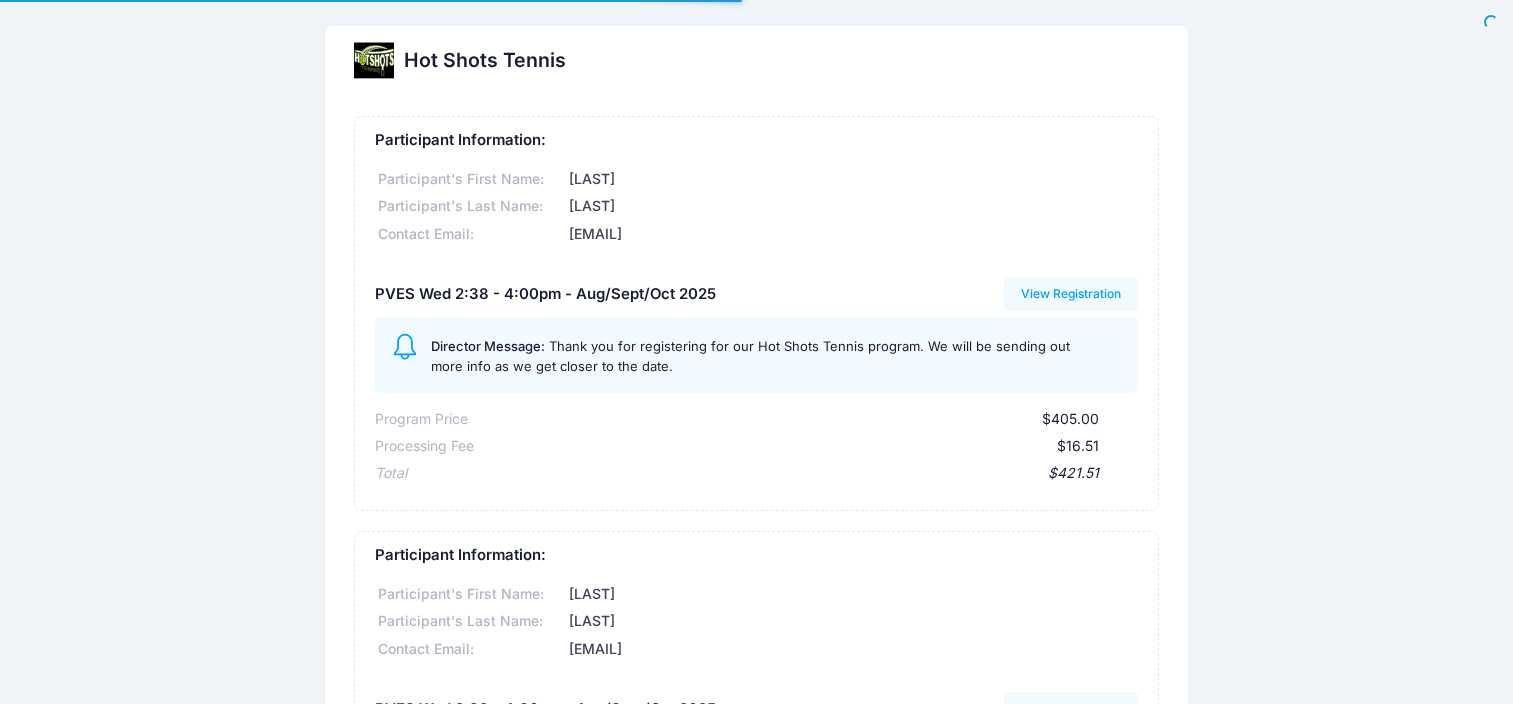 scroll, scrollTop: 0, scrollLeft: 0, axis: both 